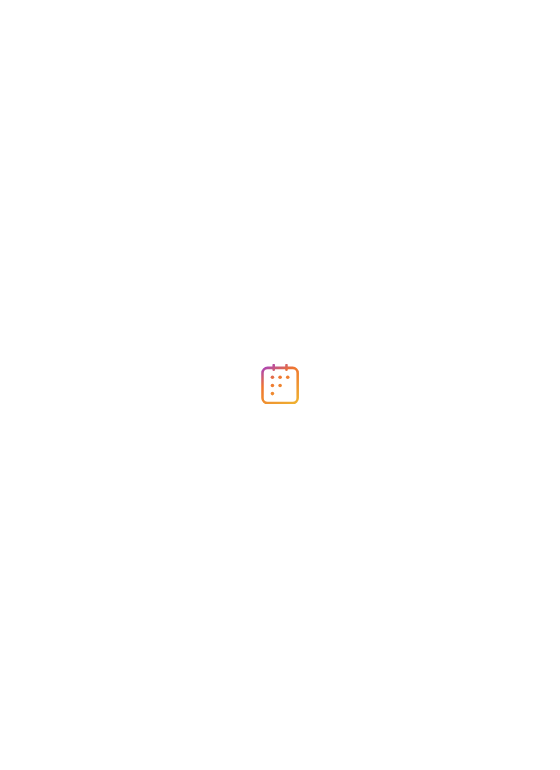 scroll, scrollTop: 0, scrollLeft: 0, axis: both 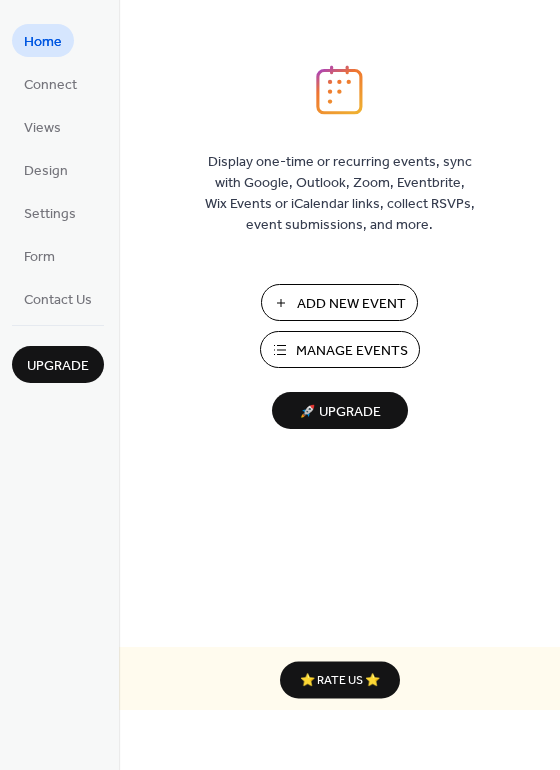 click on "Add New Event" at bounding box center [339, 302] 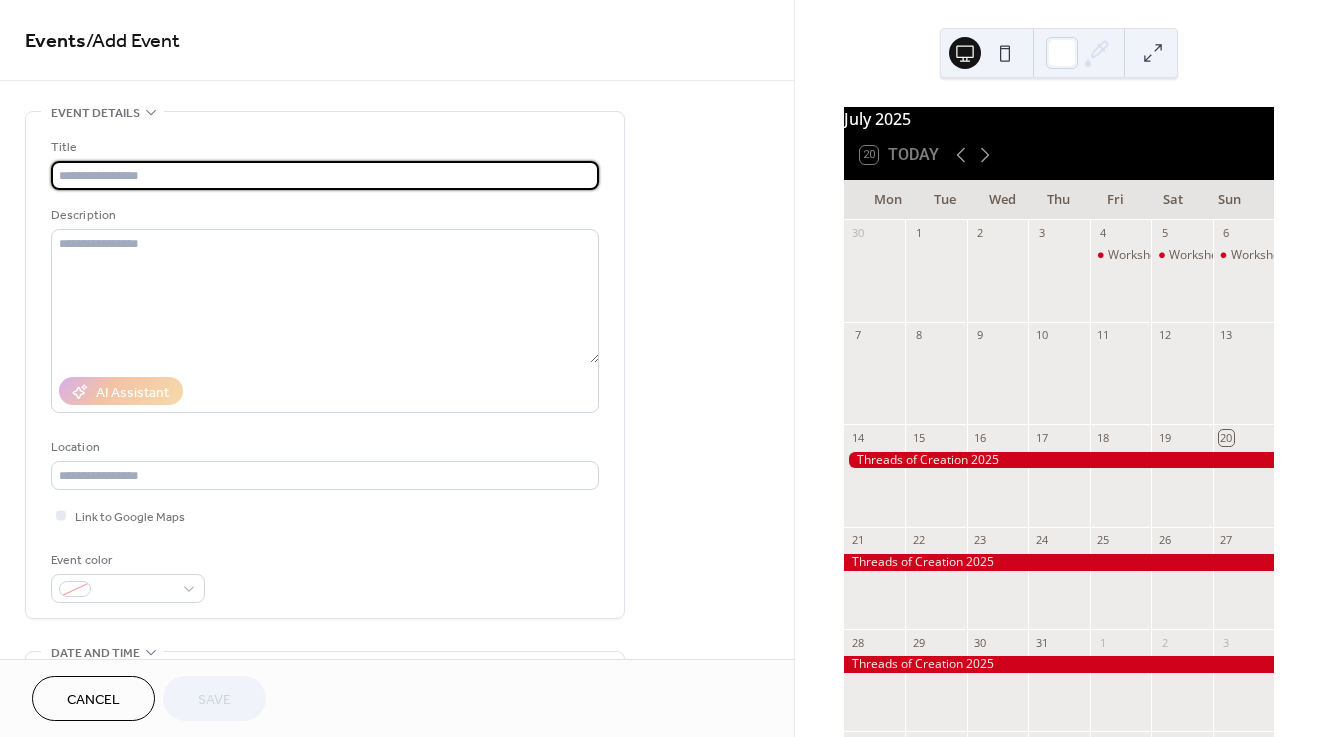 scroll, scrollTop: 0, scrollLeft: 0, axis: both 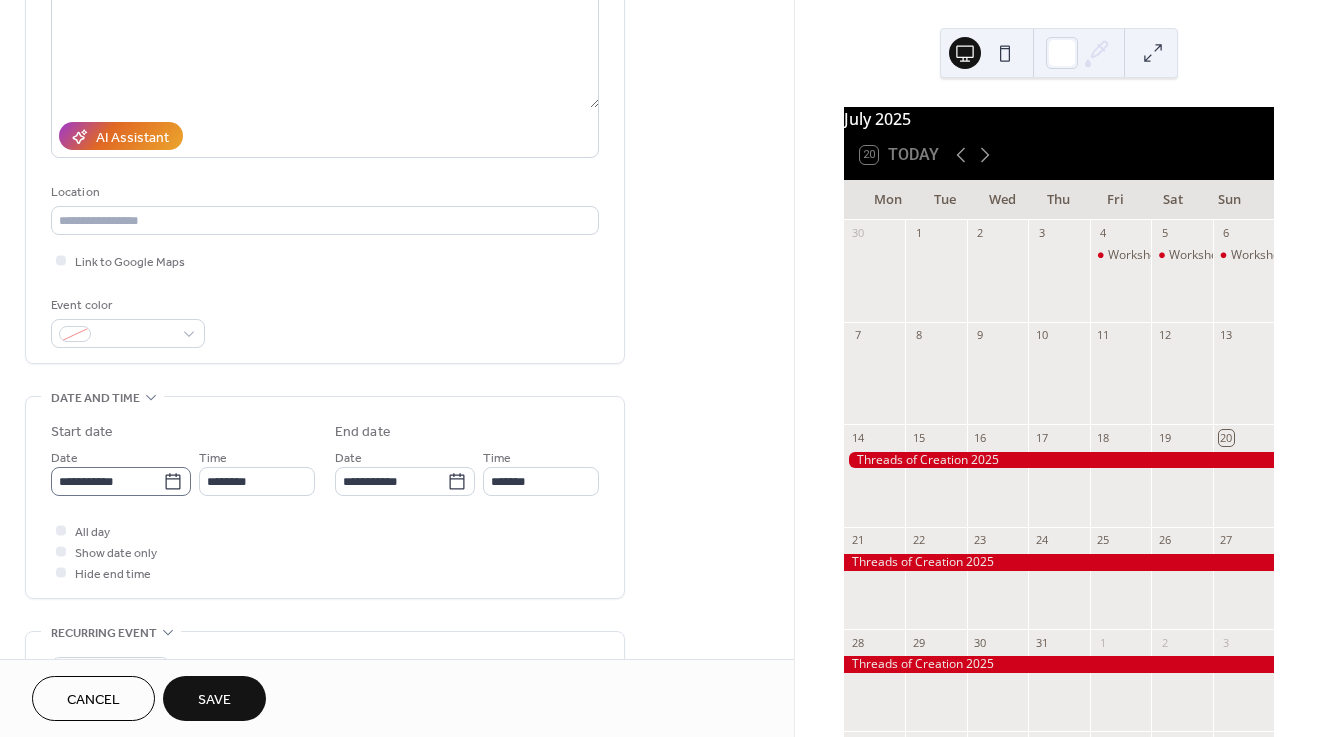 type on "**********" 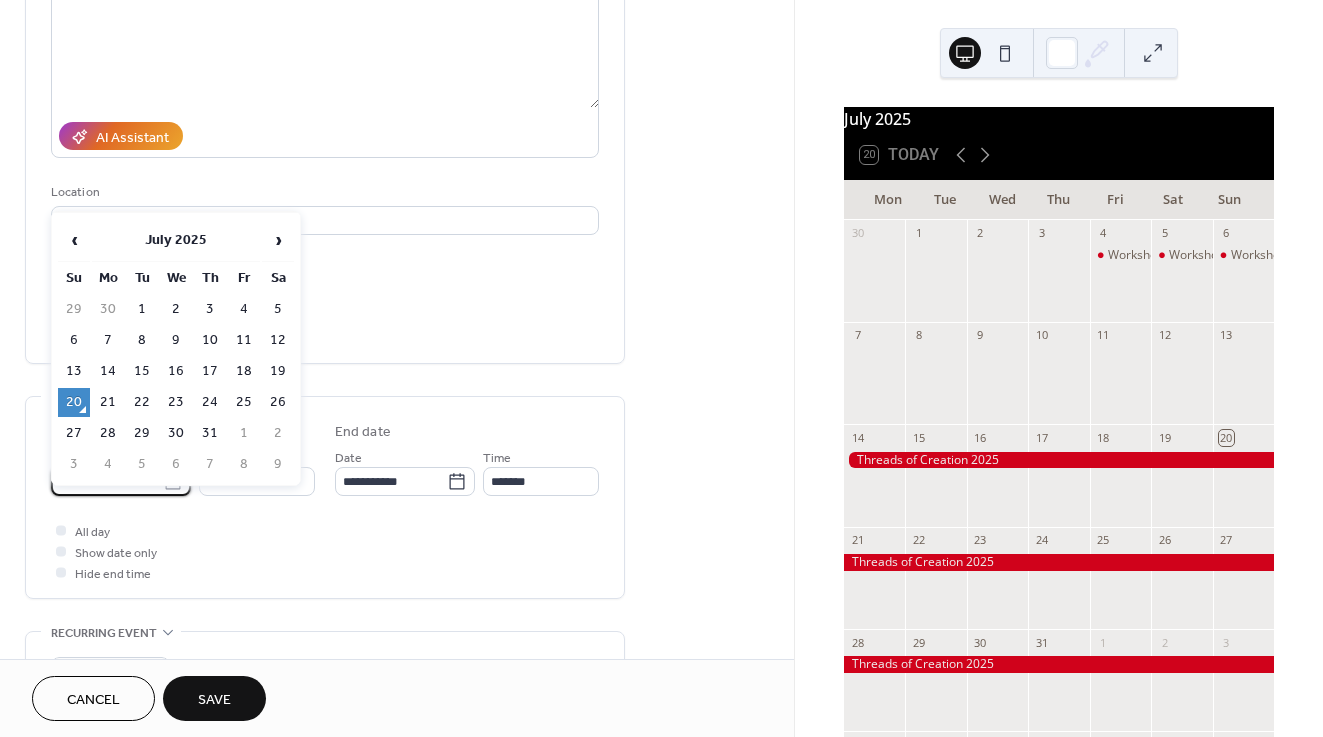 click on "**********" at bounding box center [107, 481] 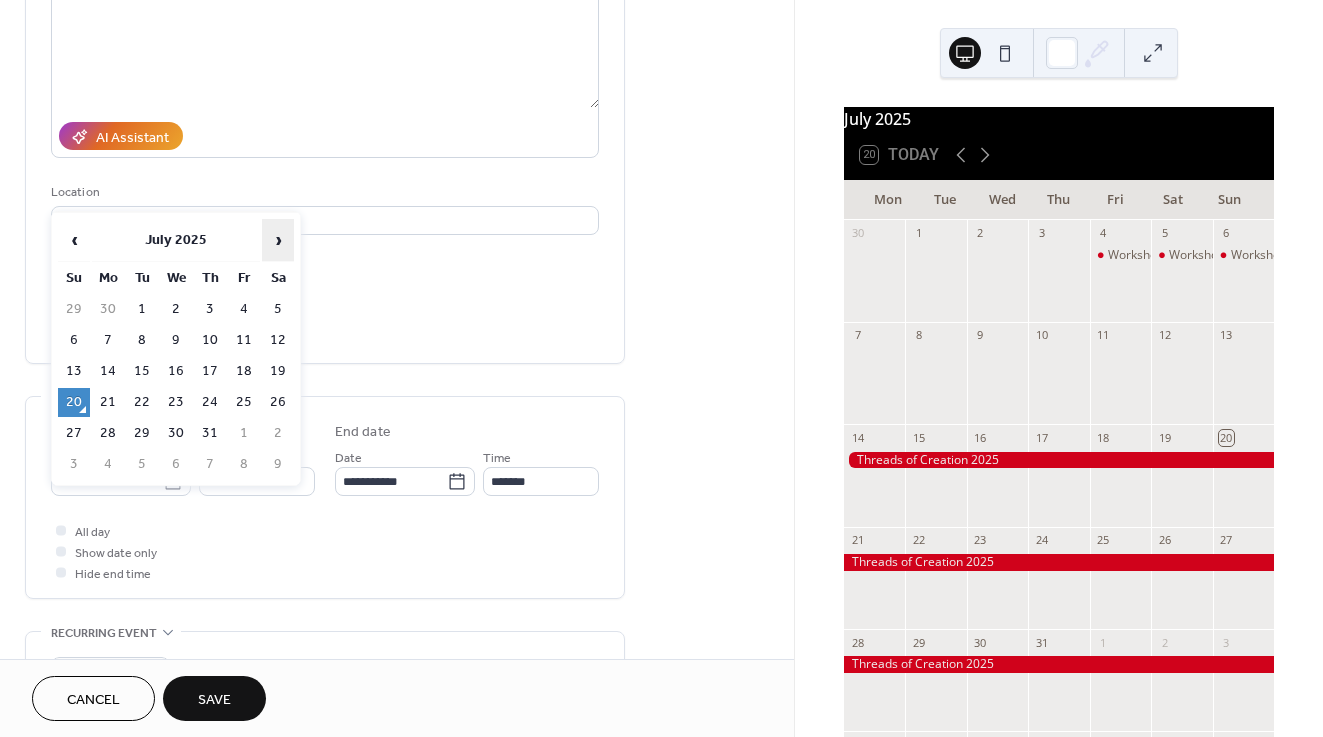 click on "›" at bounding box center [278, 240] 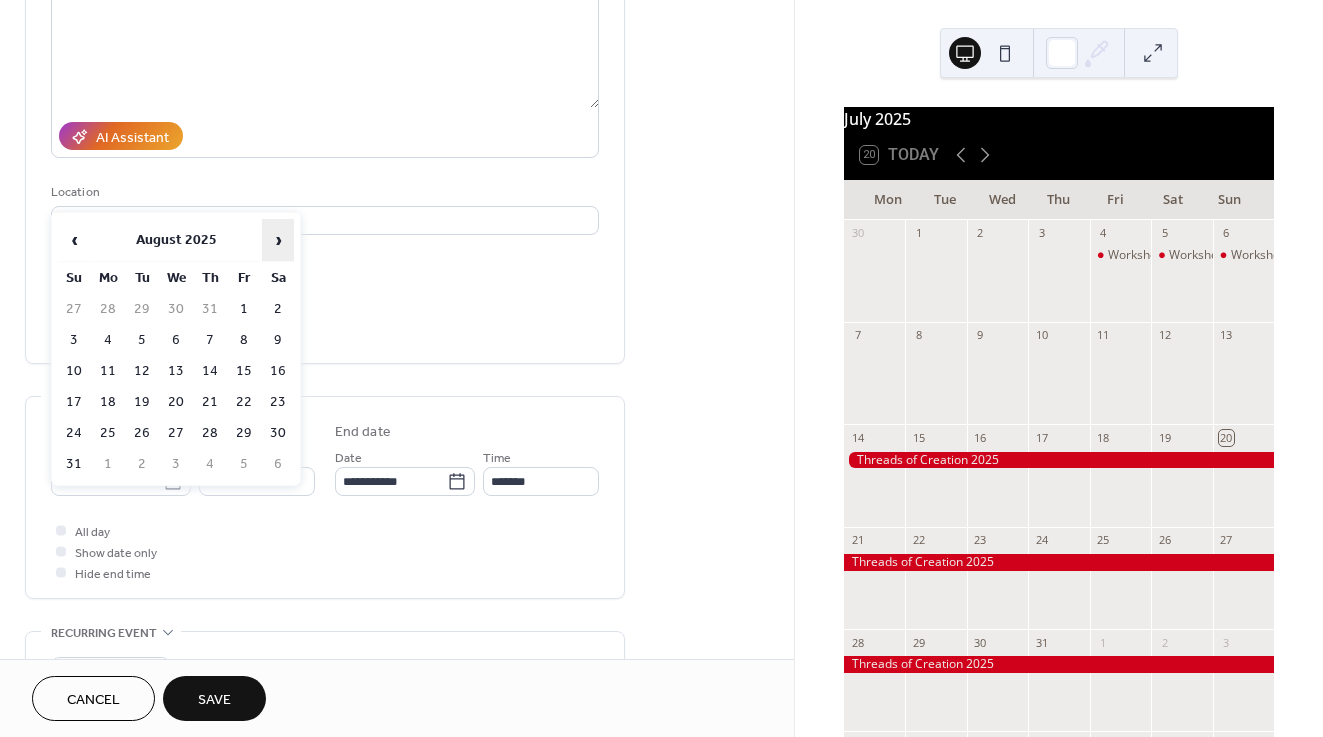 click on "›" at bounding box center (278, 240) 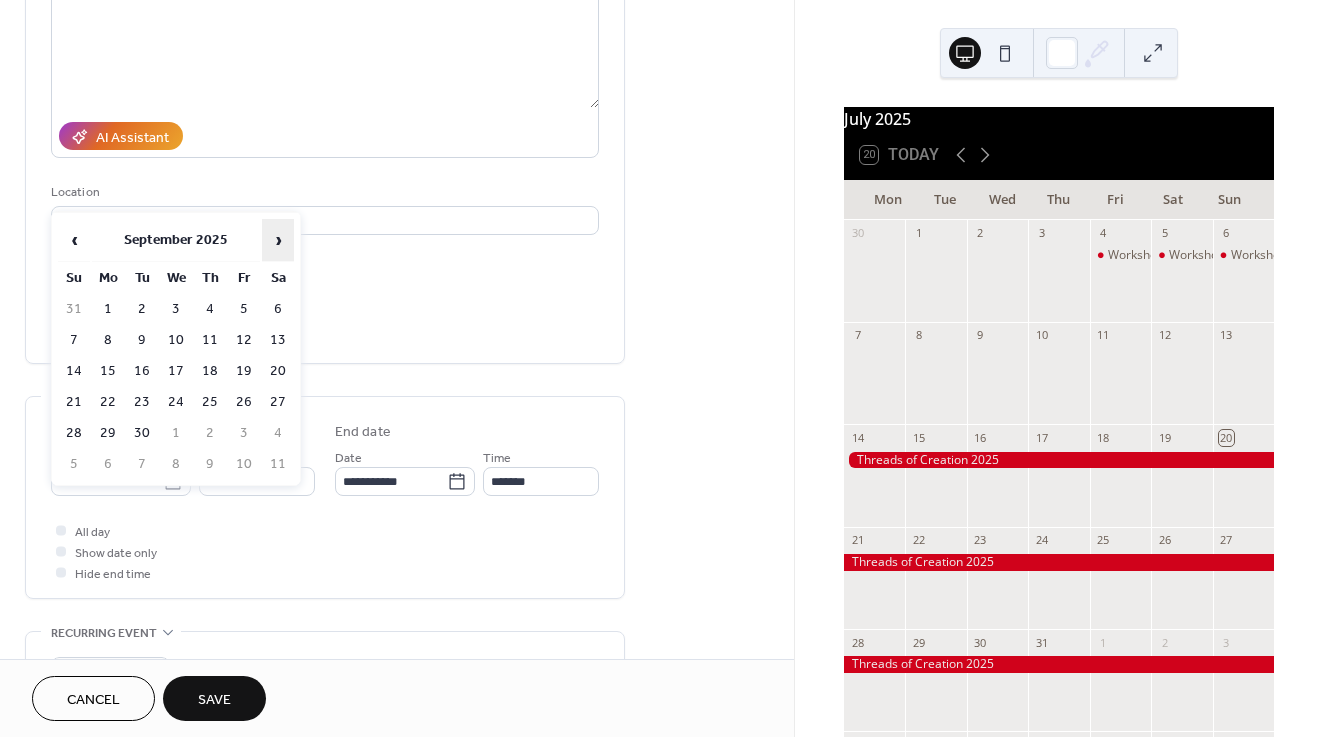 click on "›" at bounding box center (278, 240) 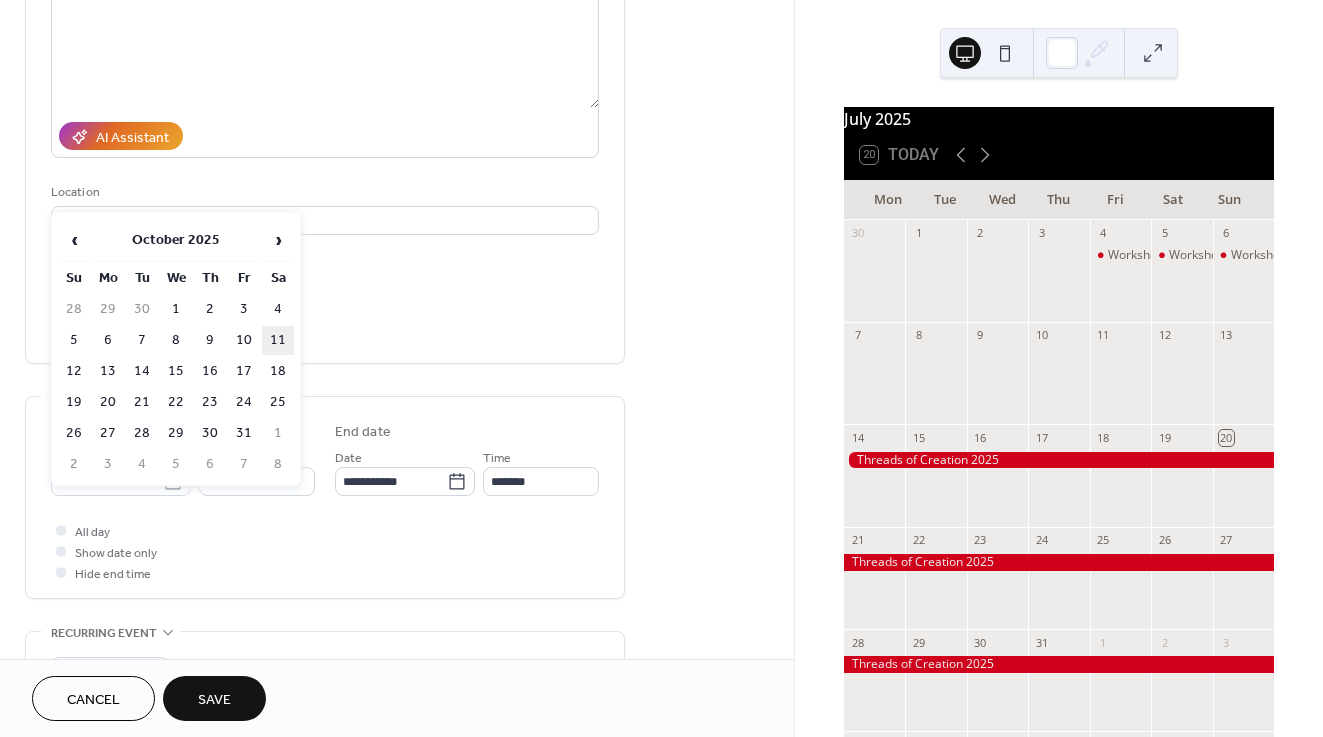 click on "11" at bounding box center [278, 340] 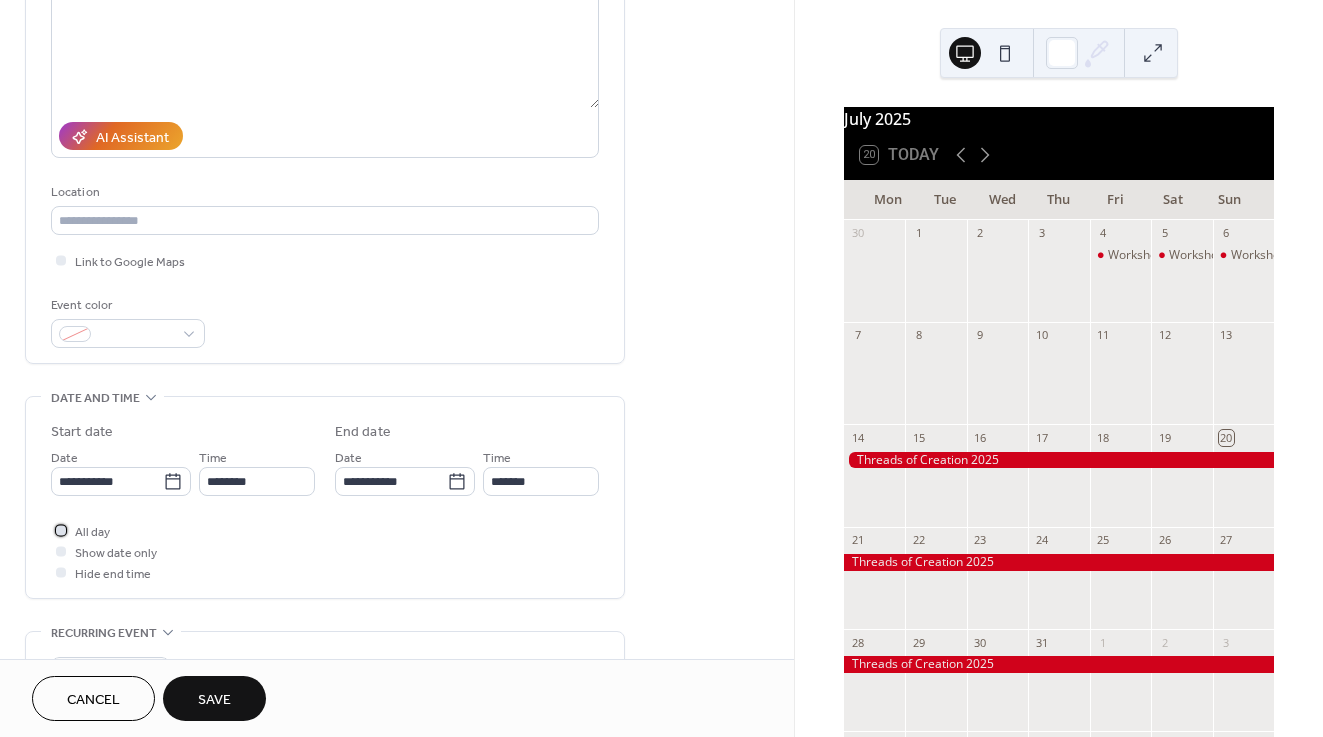 click on "All day" at bounding box center (92, 532) 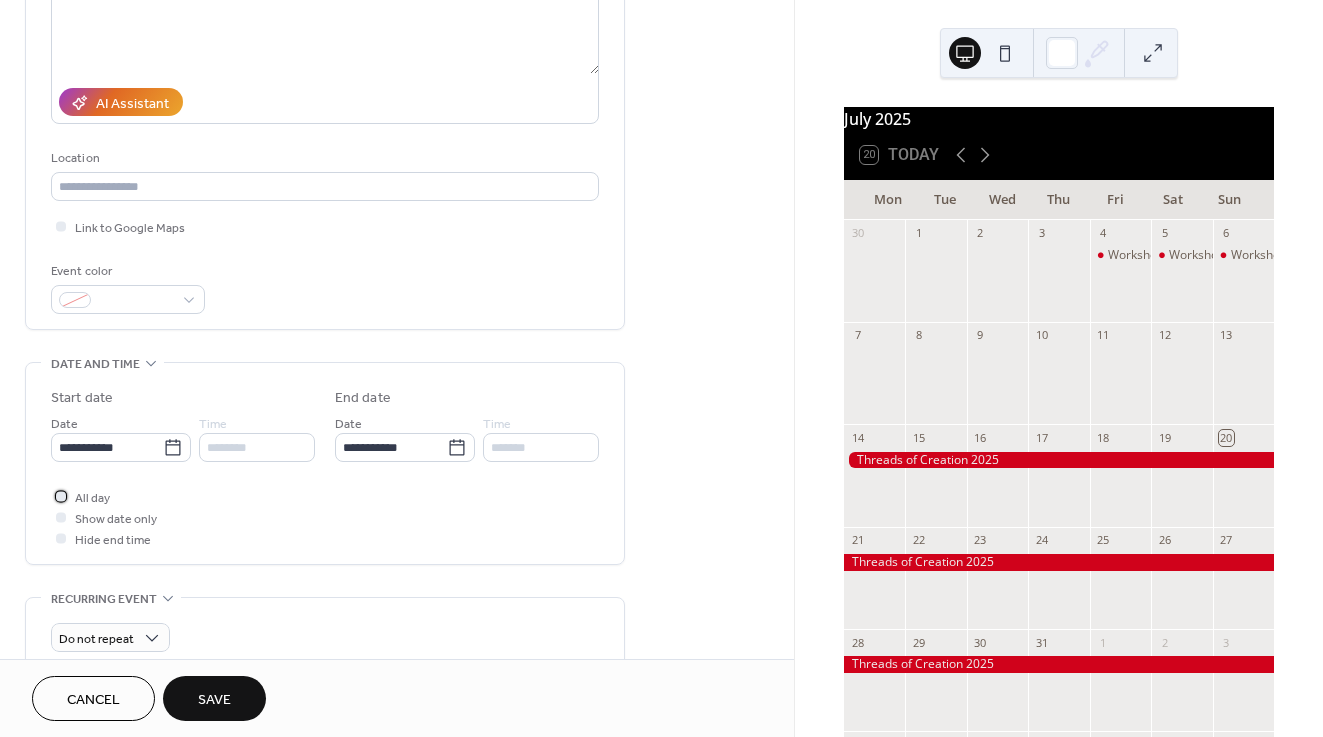 scroll, scrollTop: 288, scrollLeft: 0, axis: vertical 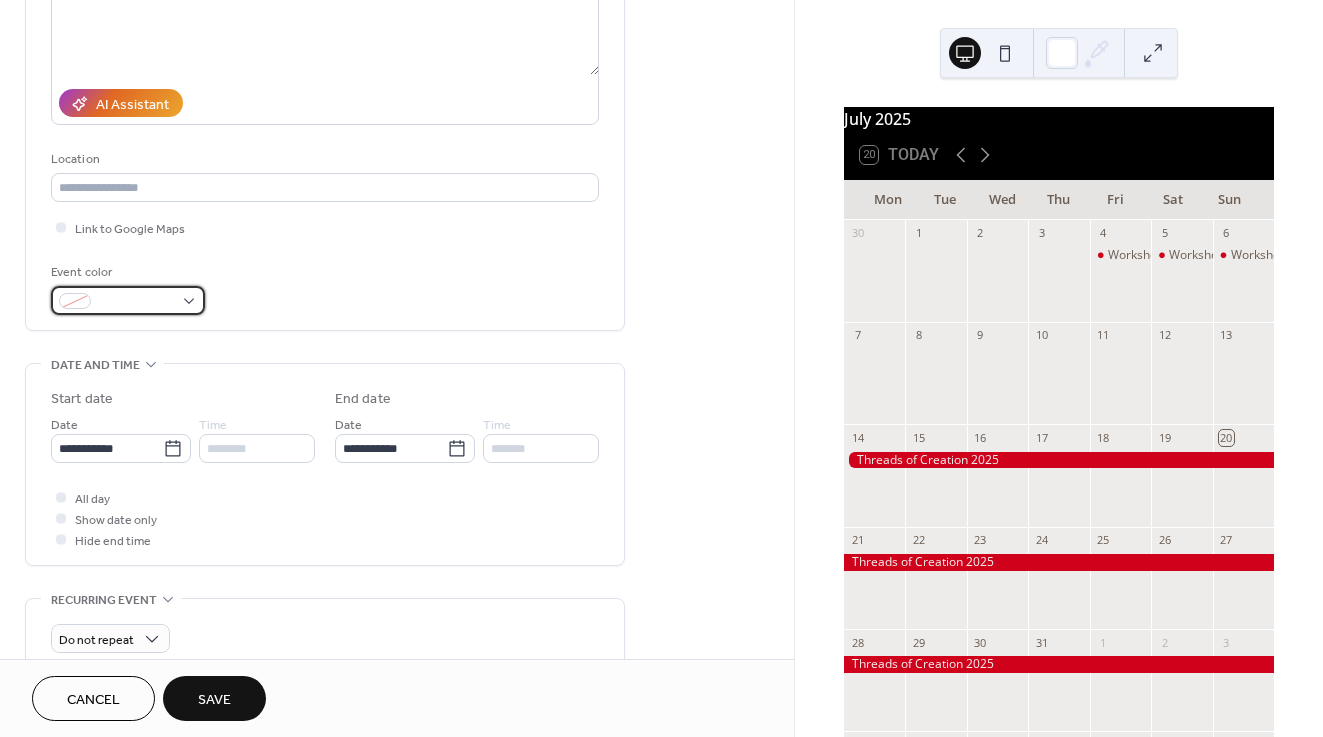 click at bounding box center [128, 300] 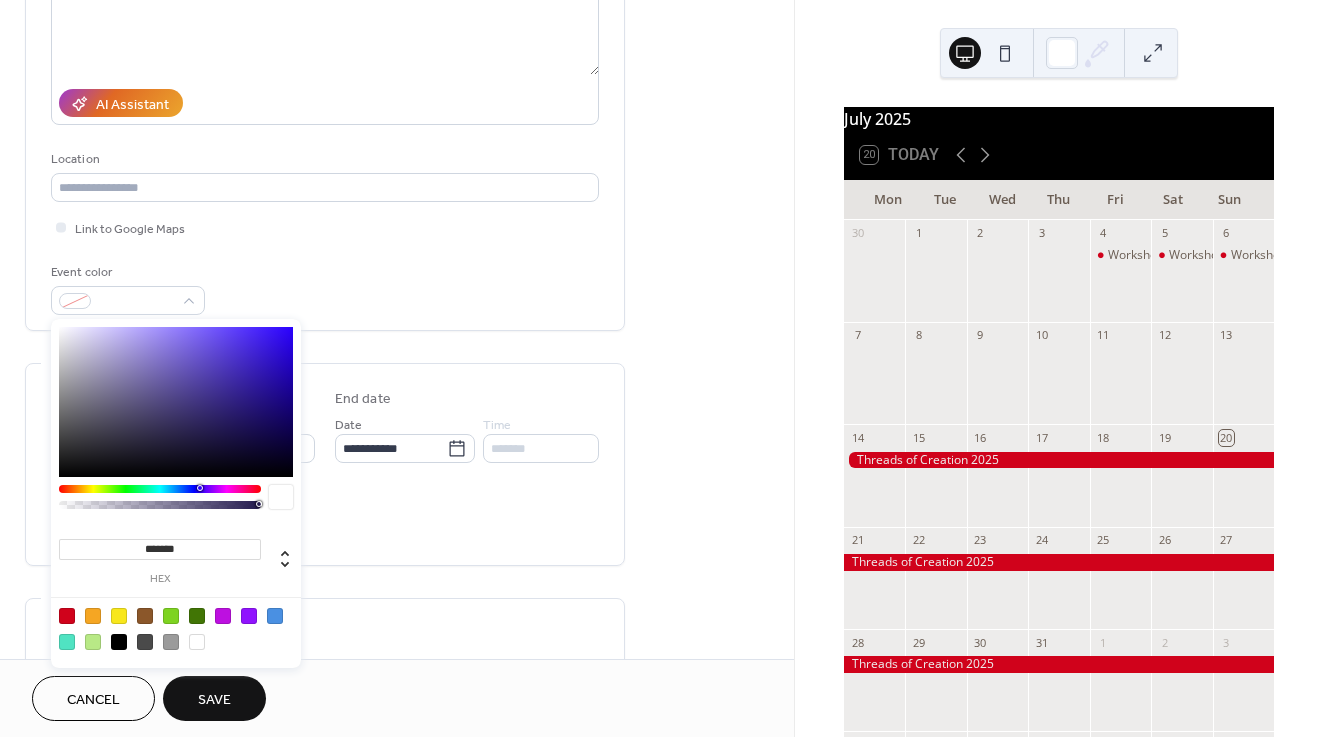 click at bounding box center (275, 616) 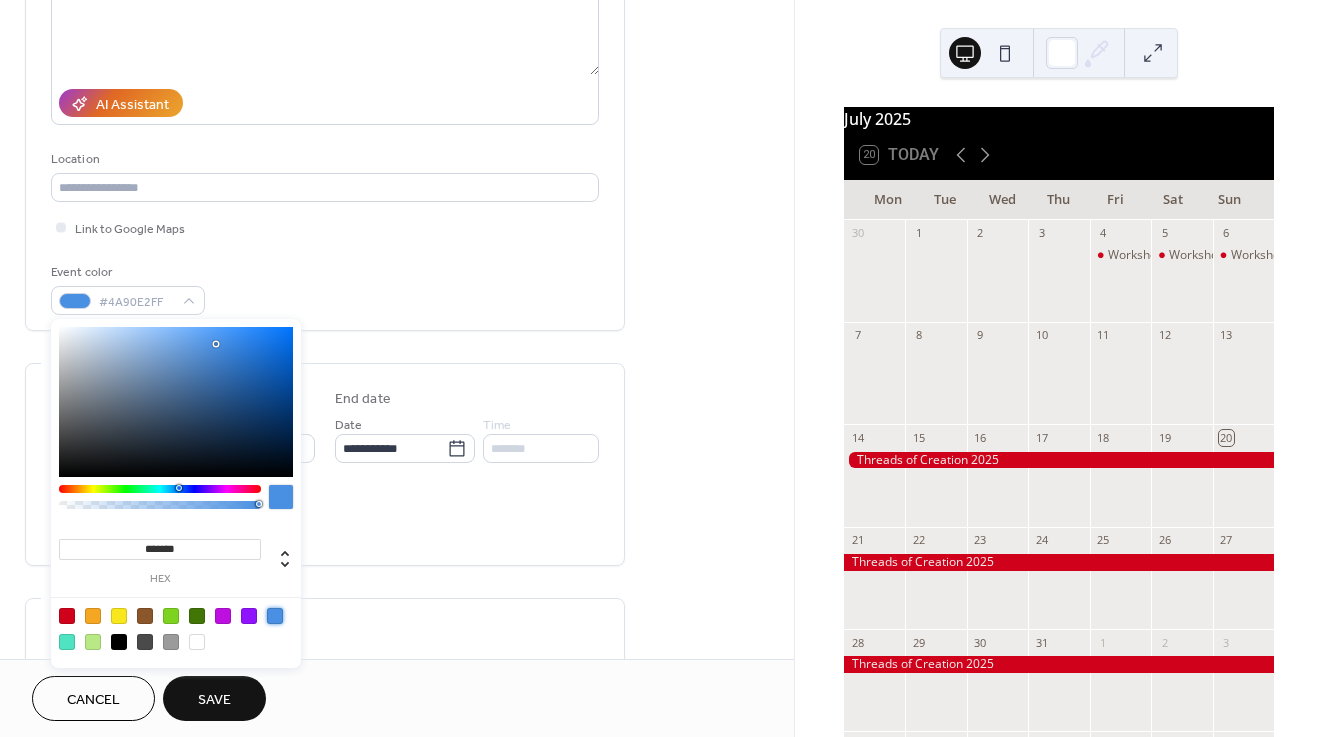 click on "Save" at bounding box center [214, 700] 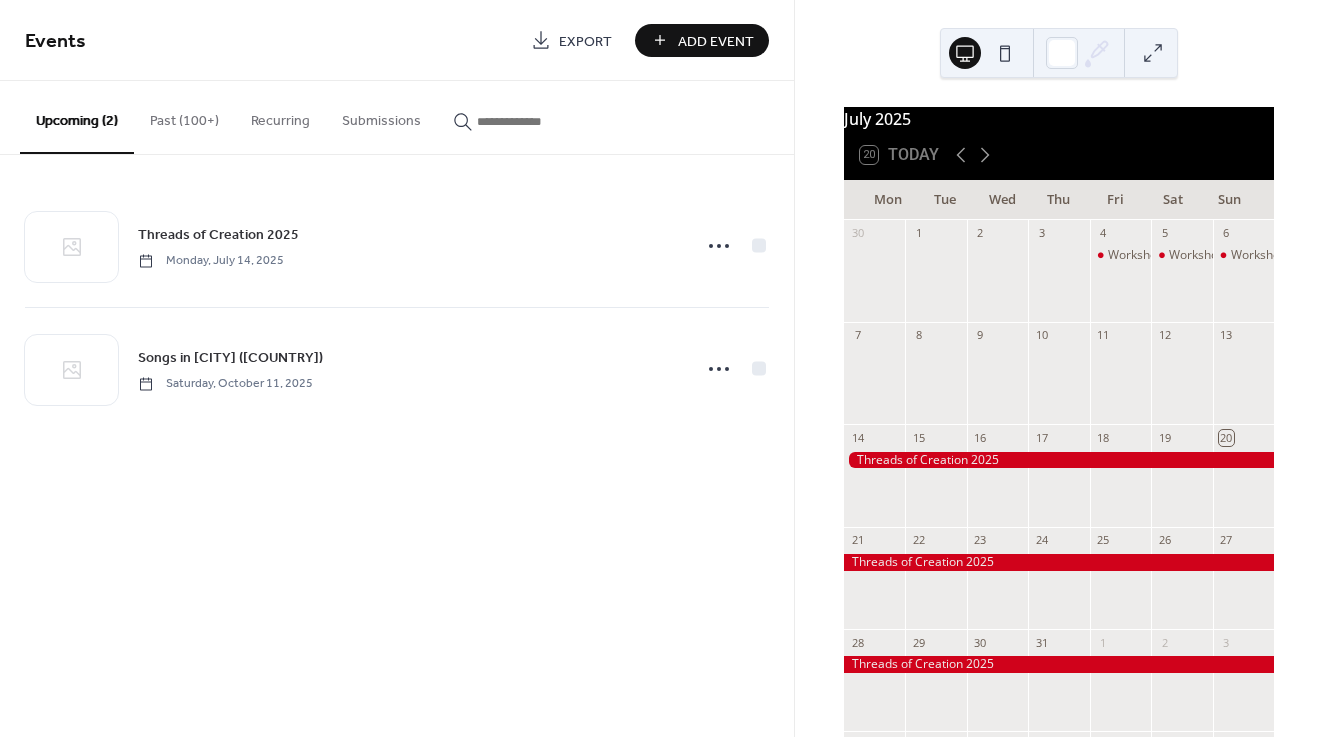 click on "Add Event" at bounding box center [702, 40] 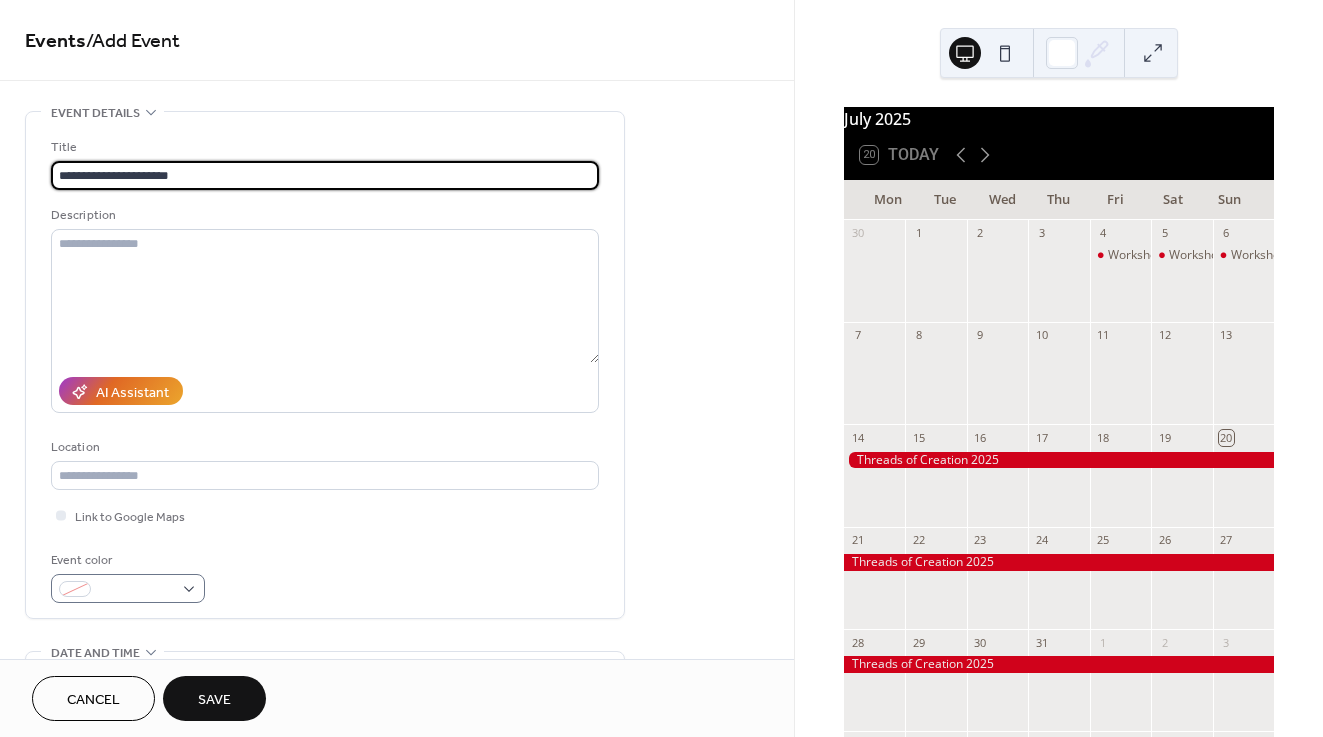 type on "**********" 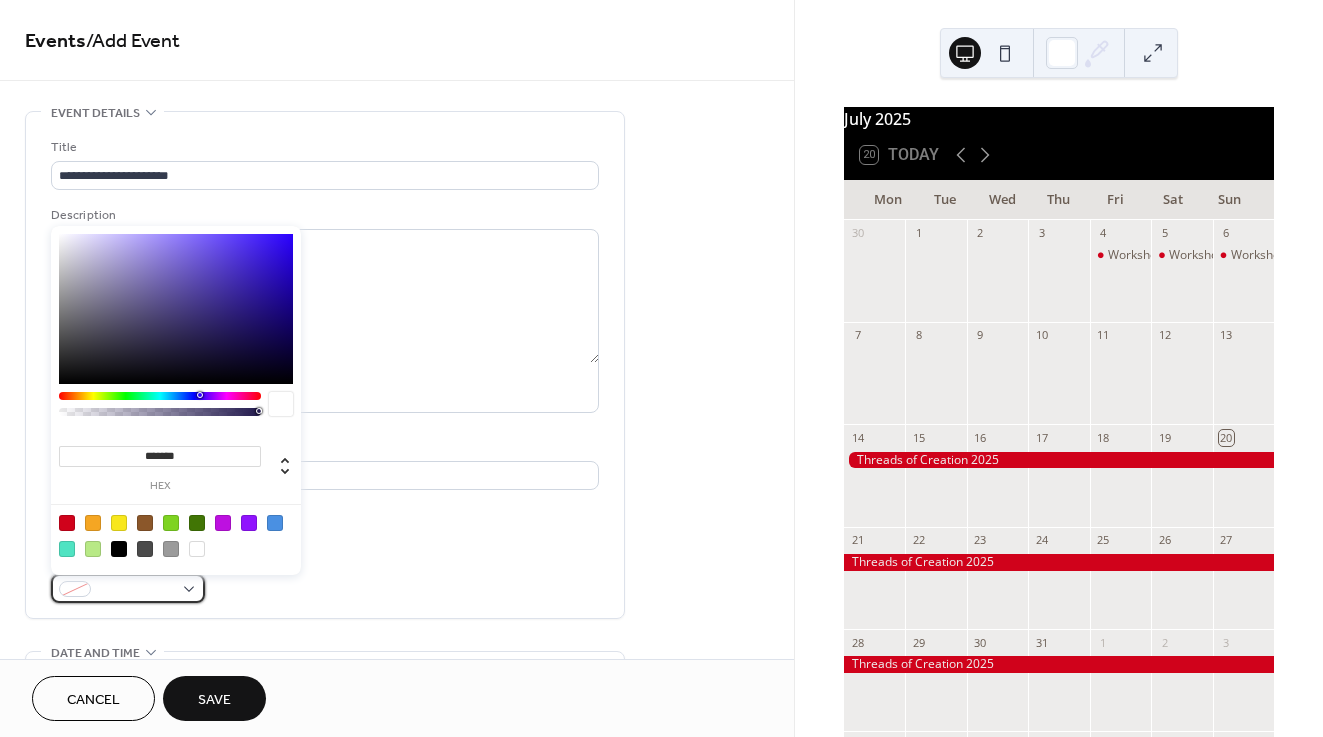 click at bounding box center [136, 590] 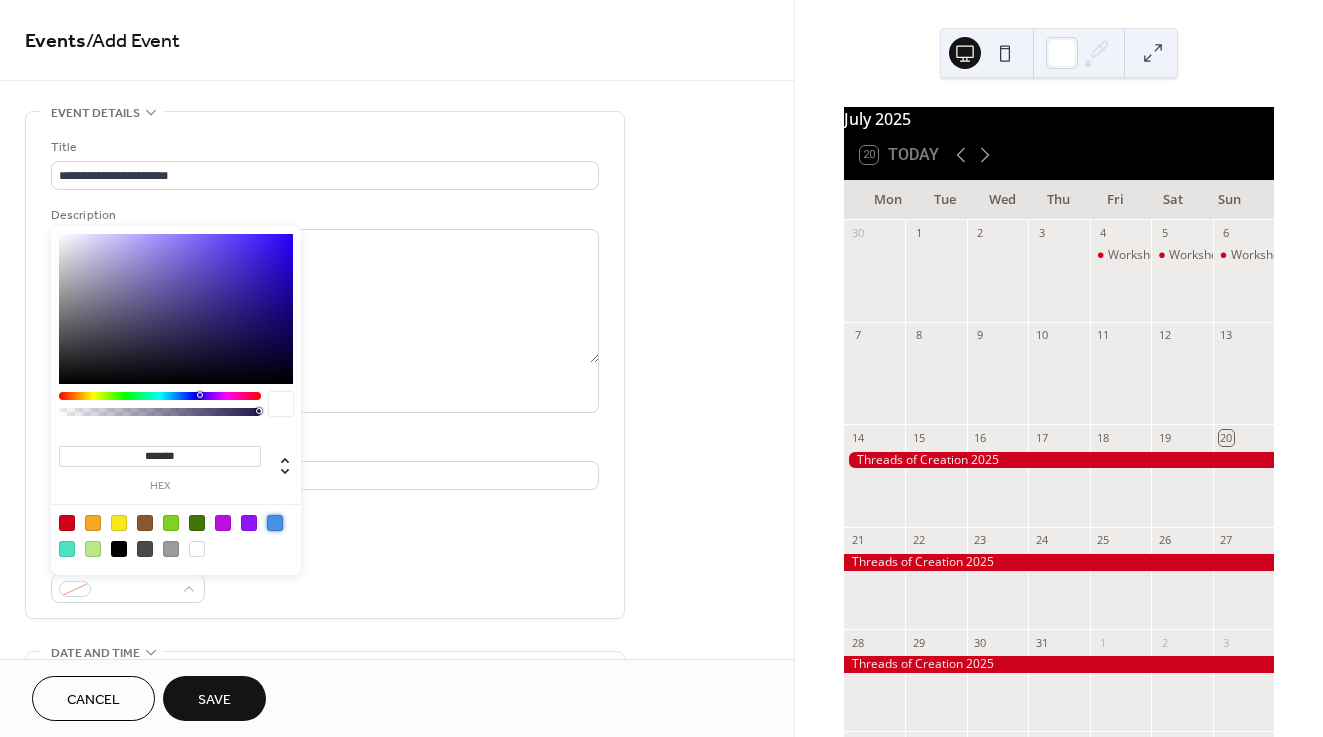 click at bounding box center (275, 523) 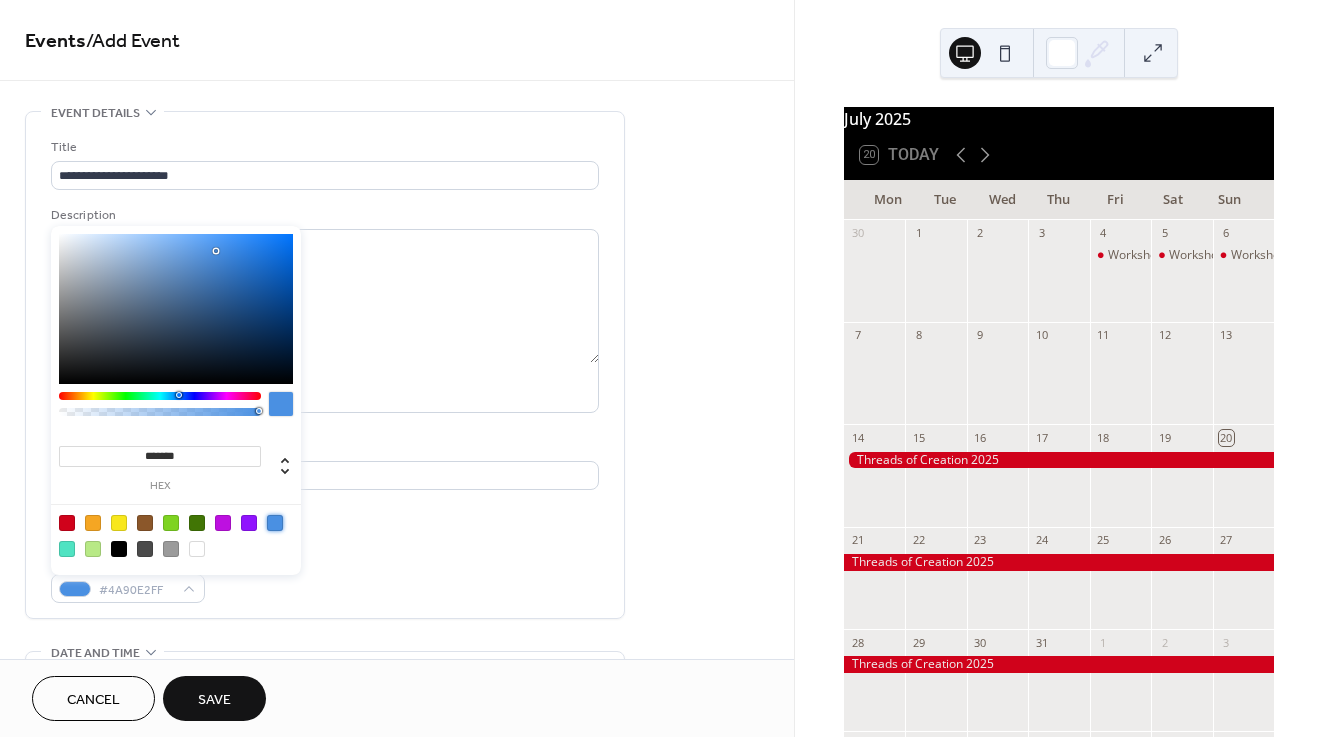 click on "AI Assistant" at bounding box center [325, 391] 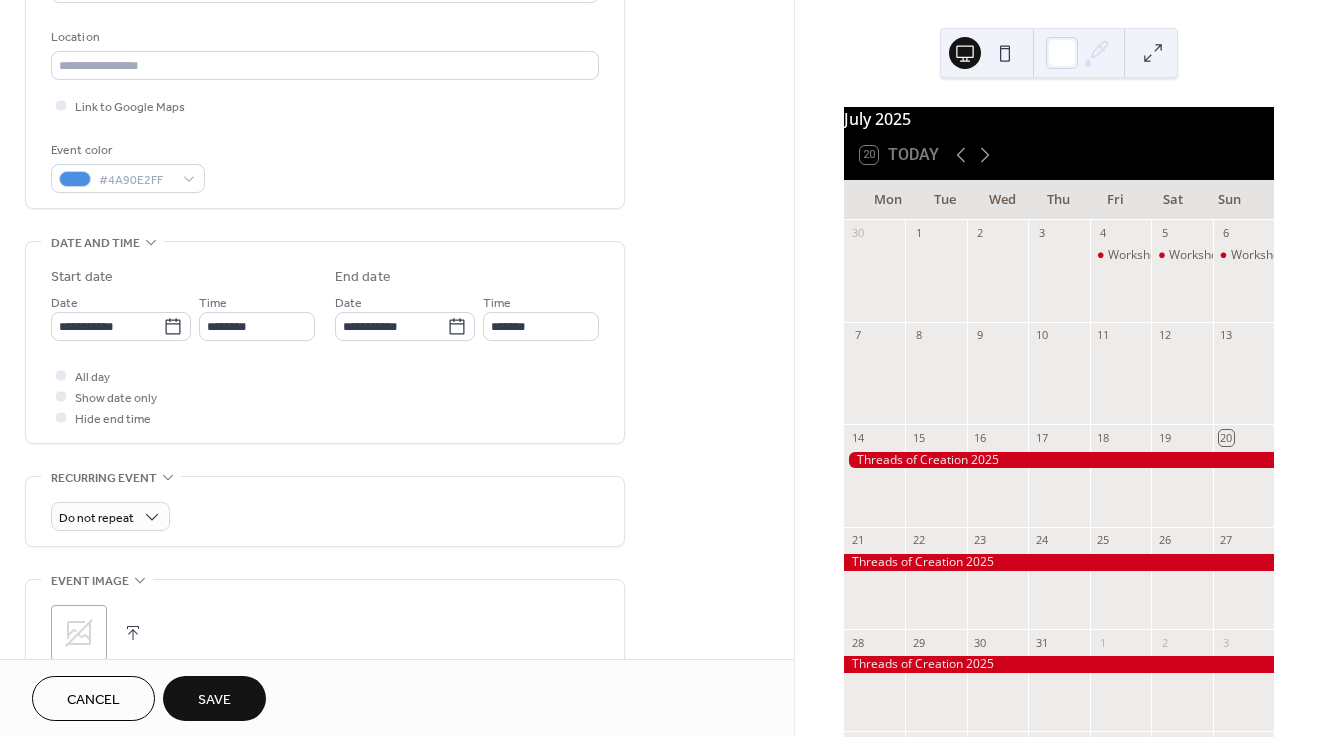 scroll, scrollTop: 412, scrollLeft: 0, axis: vertical 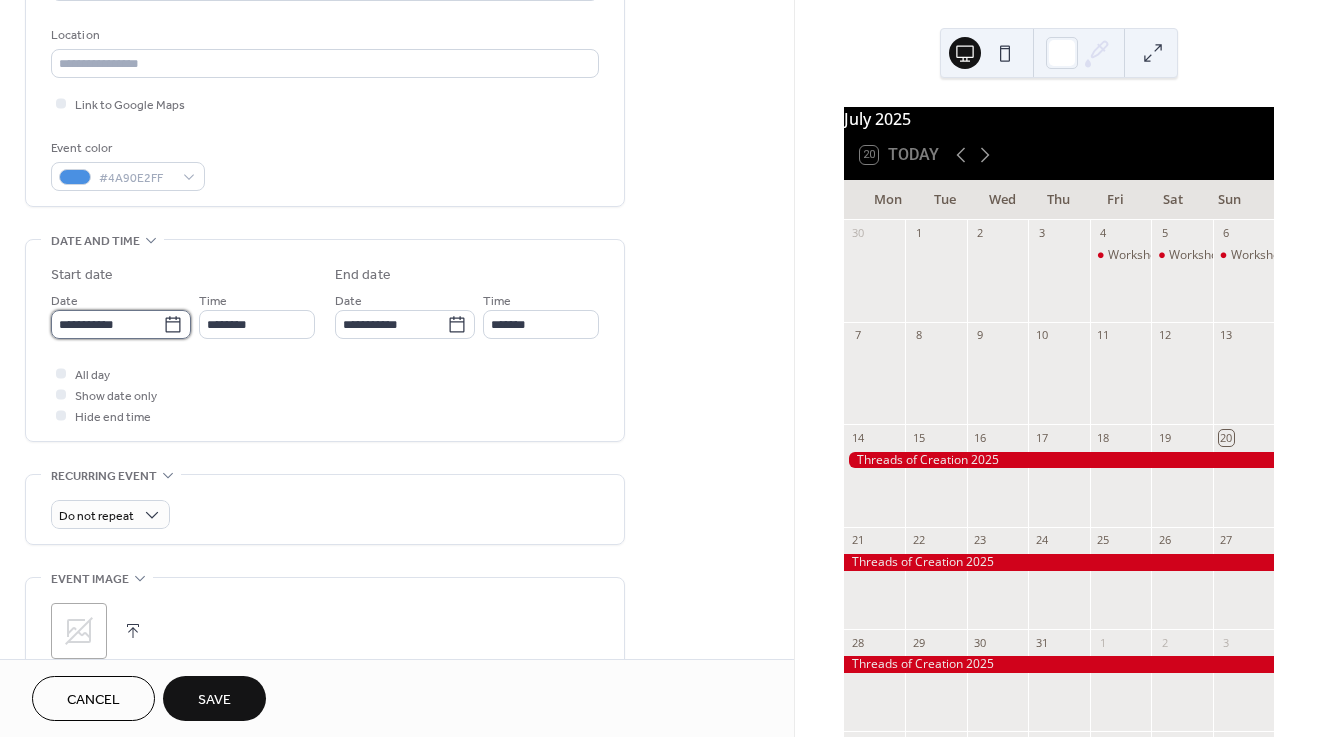 click on "**********" at bounding box center [107, 324] 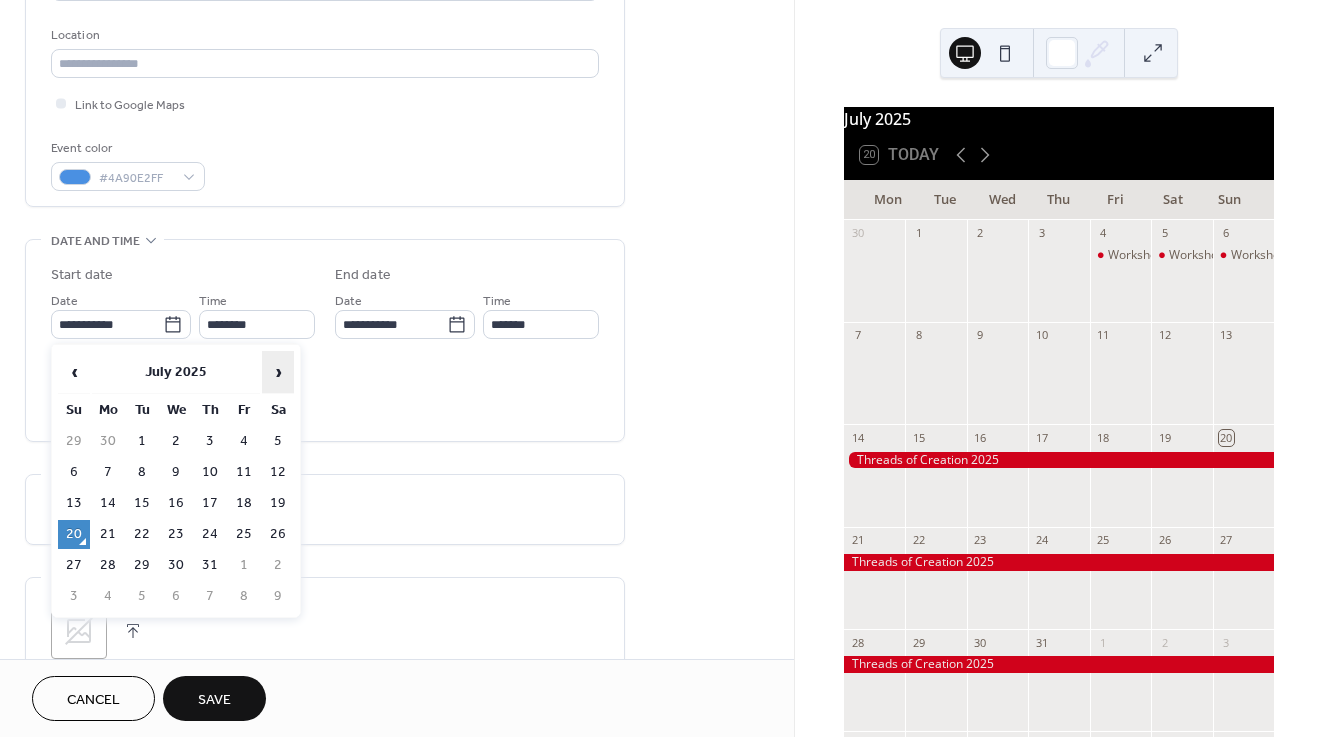 click on "›" at bounding box center [278, 372] 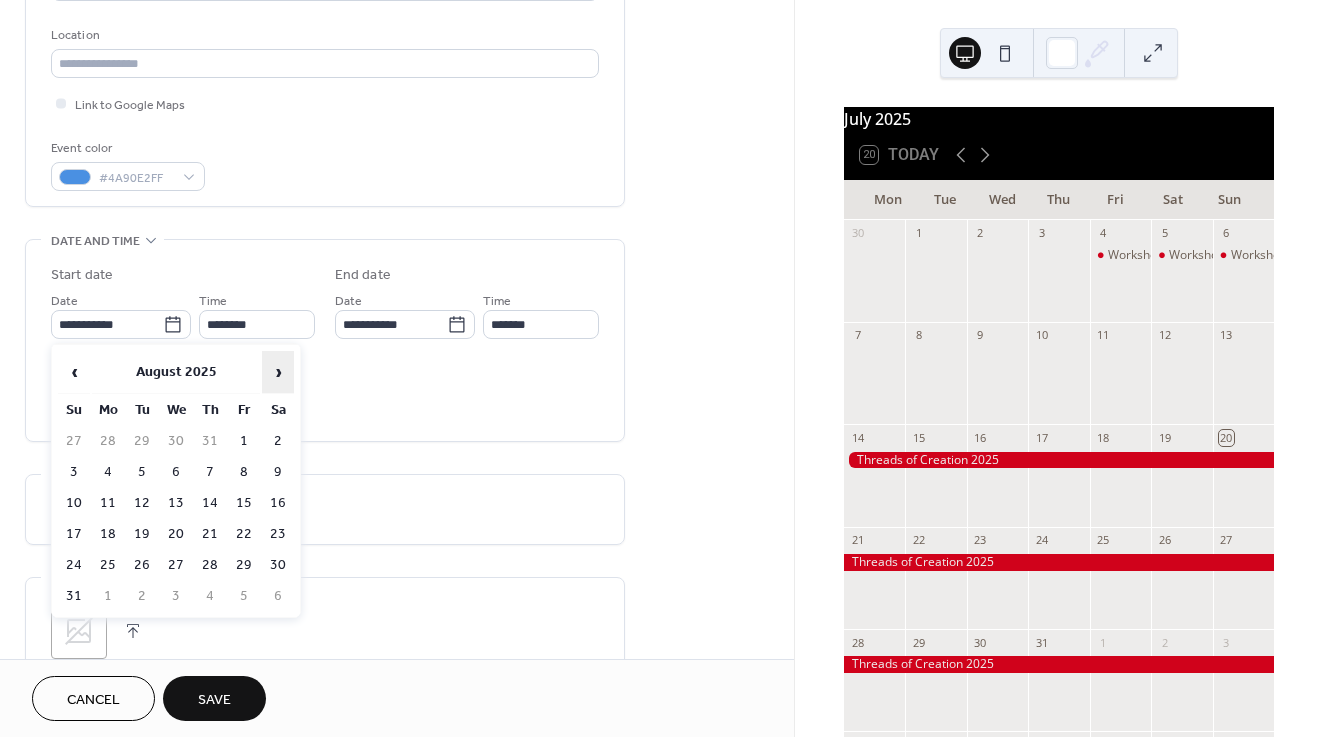 click on "›" at bounding box center (278, 372) 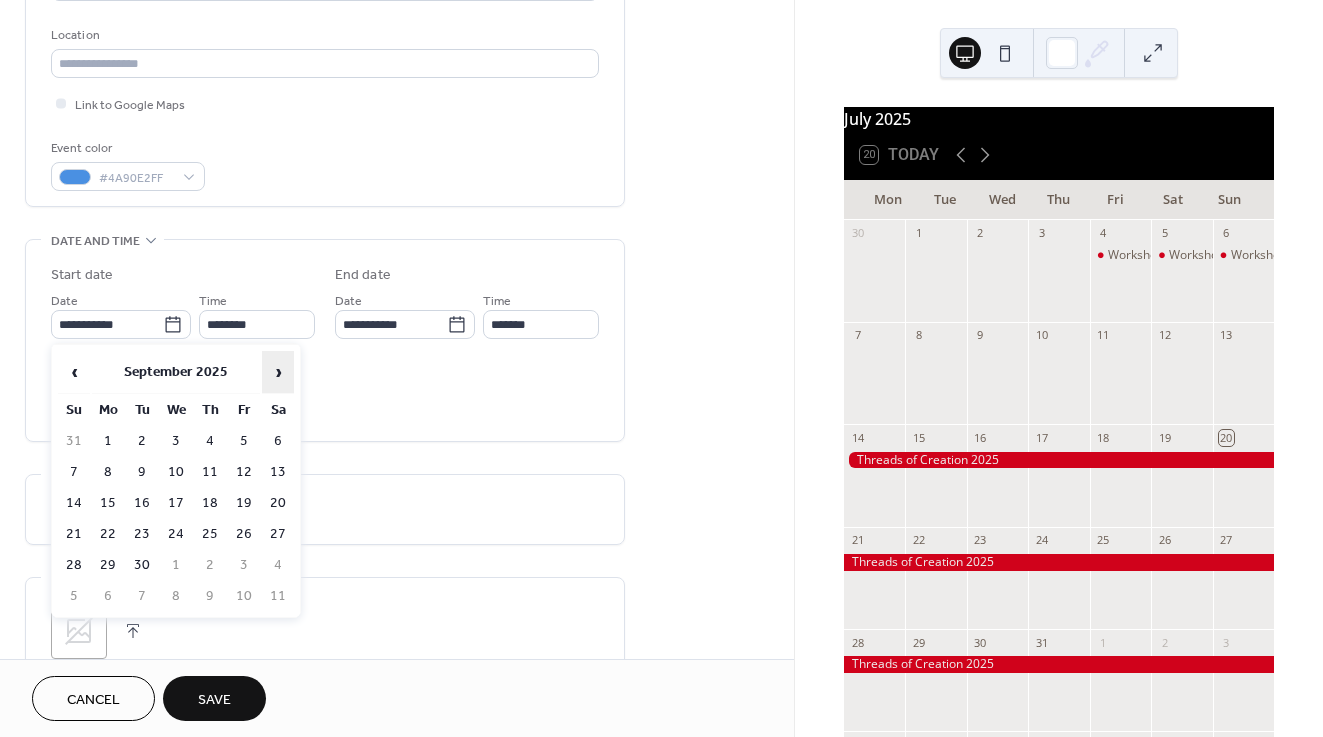 click on "›" at bounding box center [278, 372] 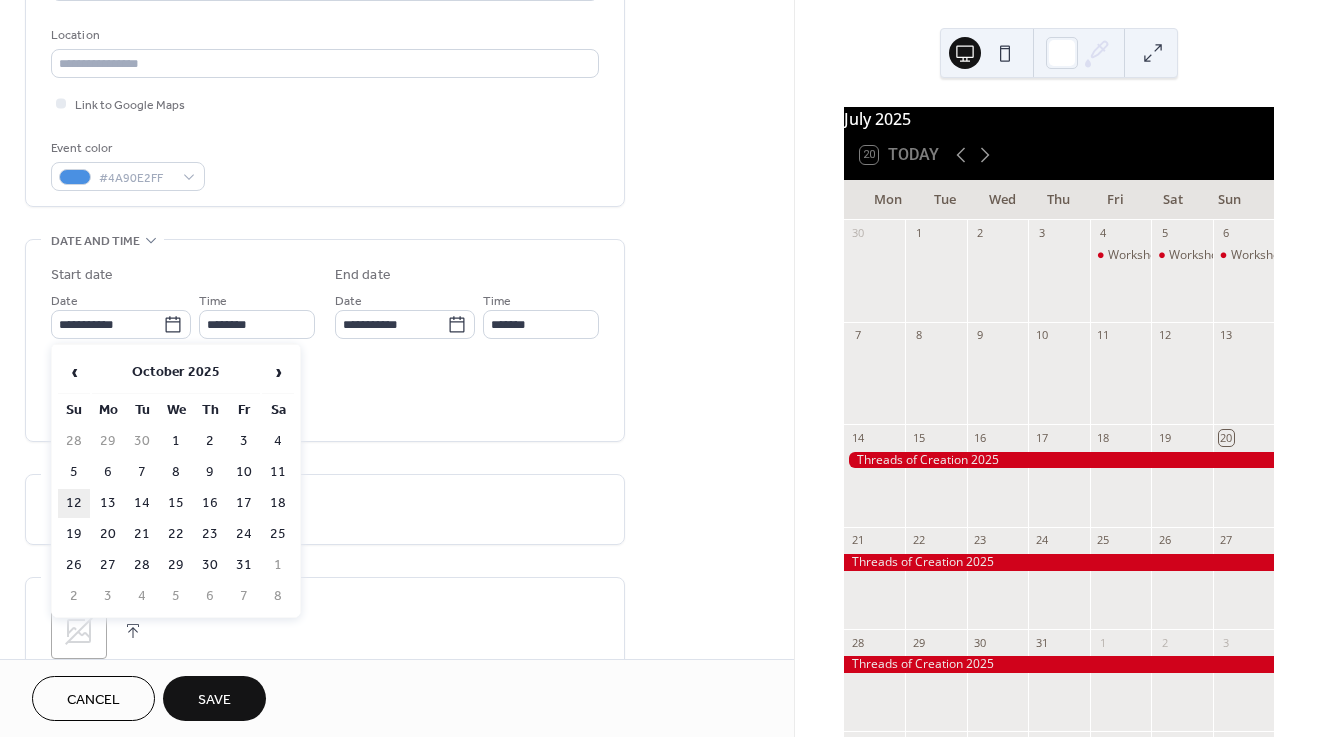 click on "12" at bounding box center [74, 503] 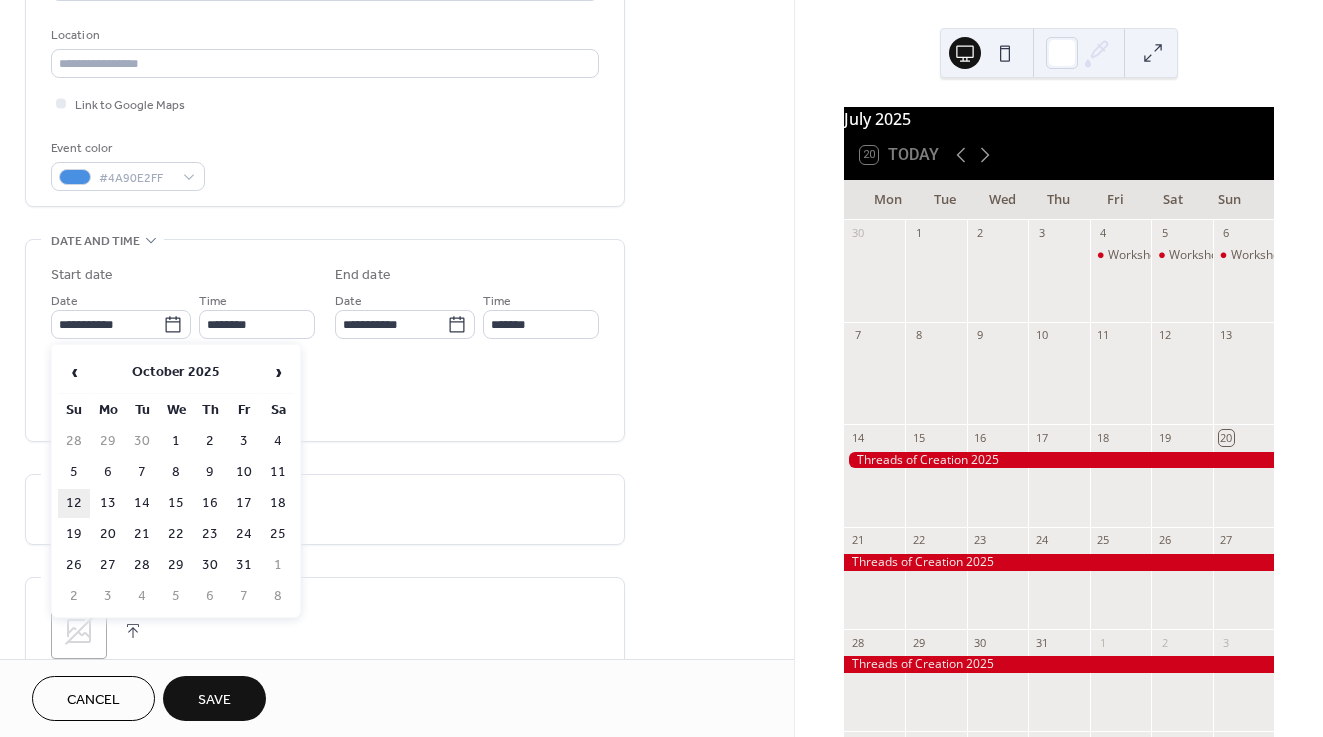 type on "**********" 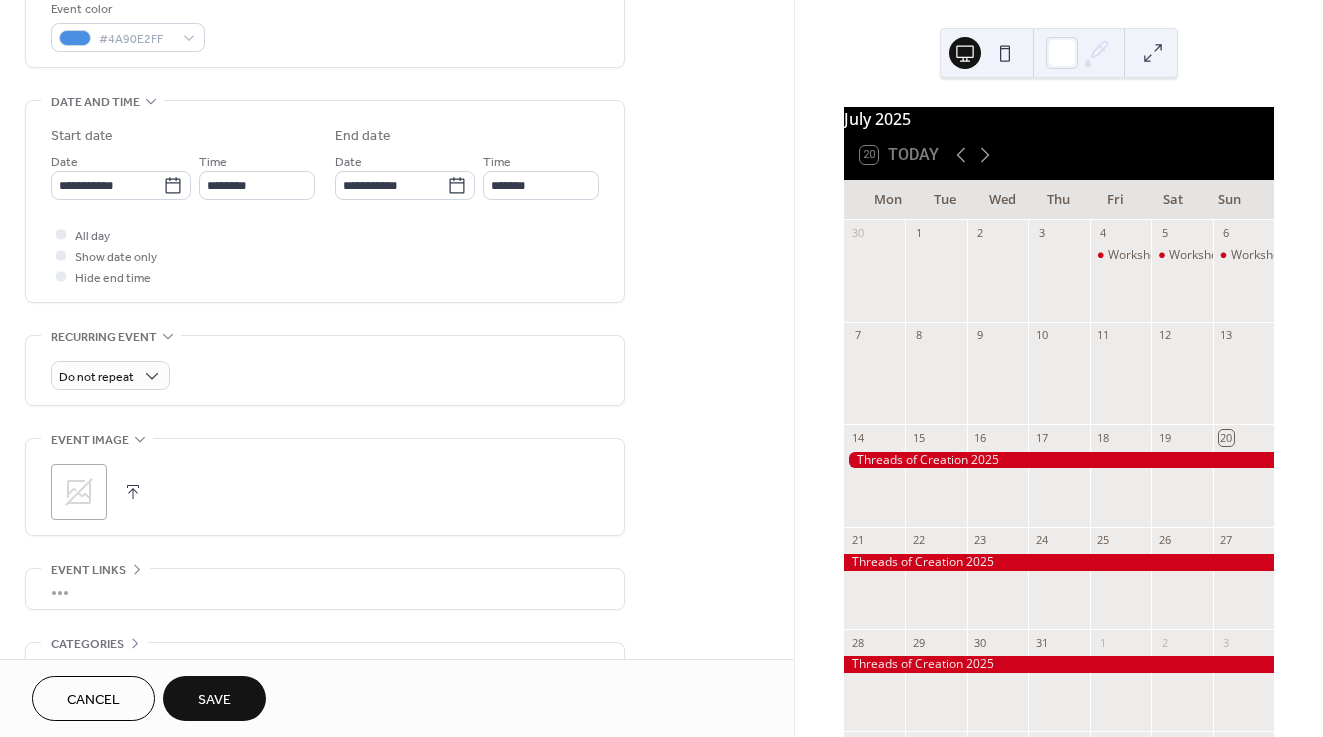 scroll, scrollTop: 670, scrollLeft: 0, axis: vertical 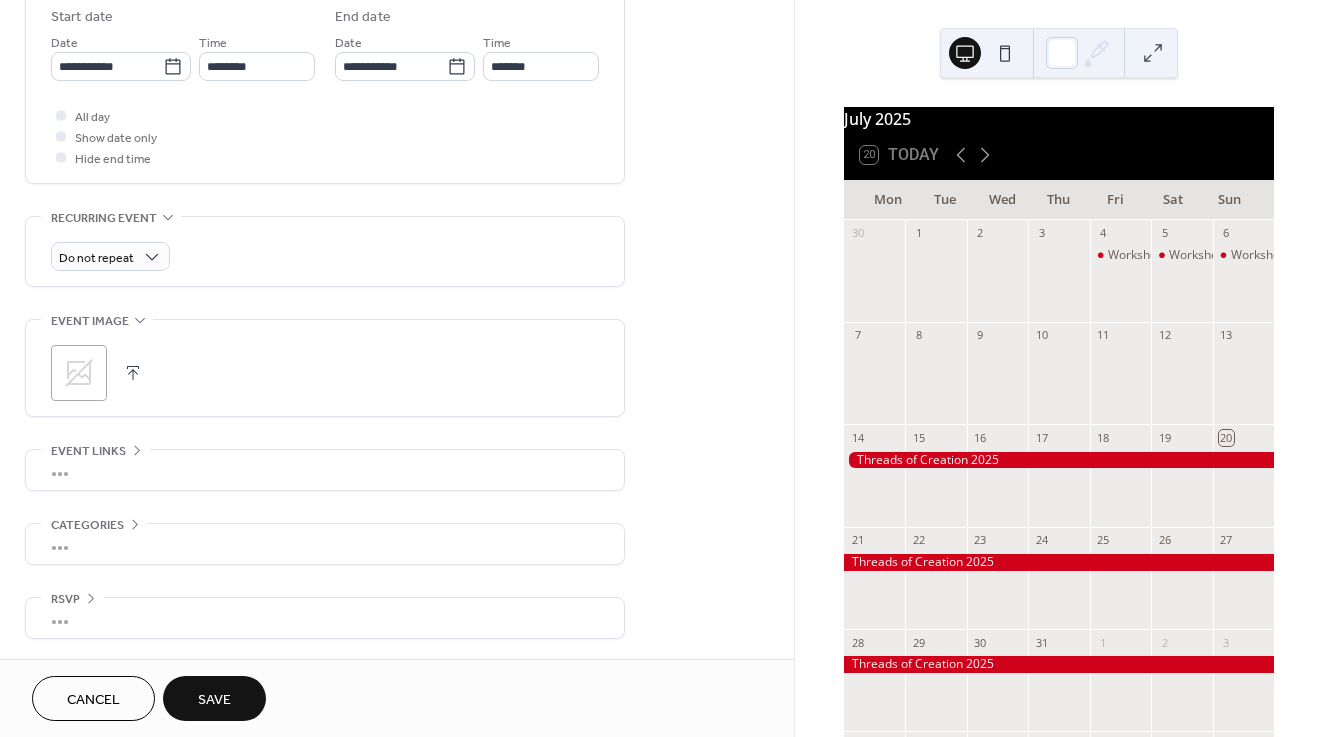 click on "Save" at bounding box center [214, 698] 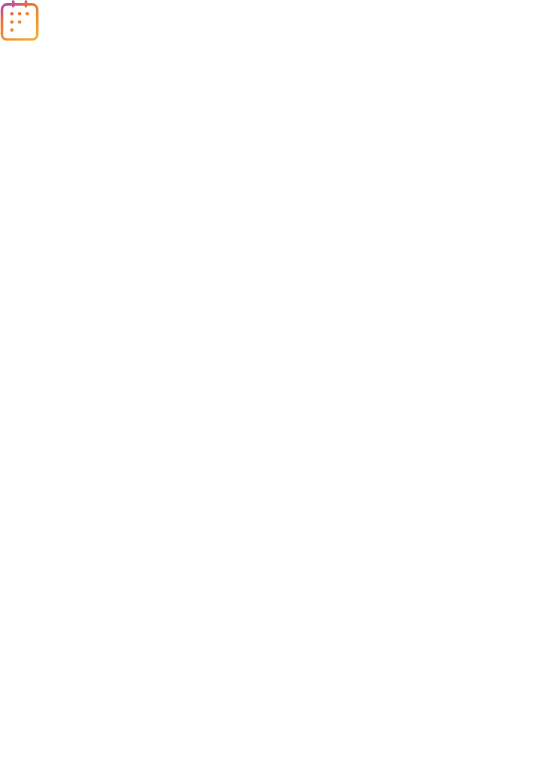scroll, scrollTop: 0, scrollLeft: 0, axis: both 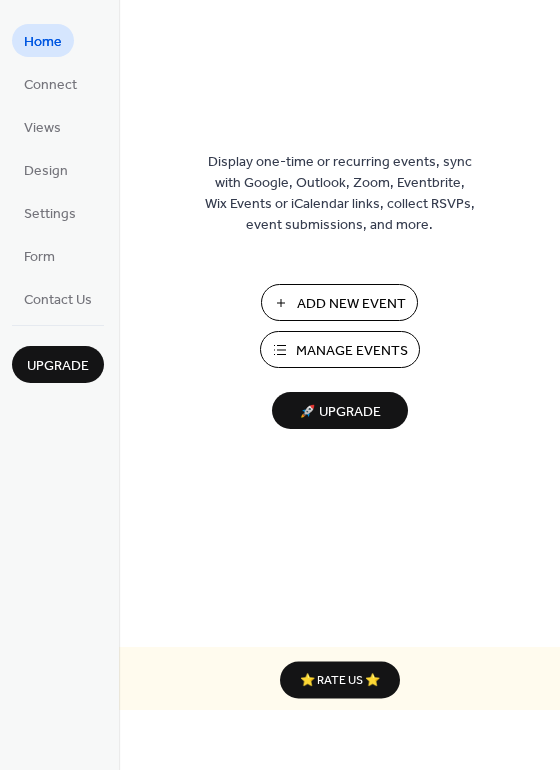 click on "Manage Events" at bounding box center [340, 349] 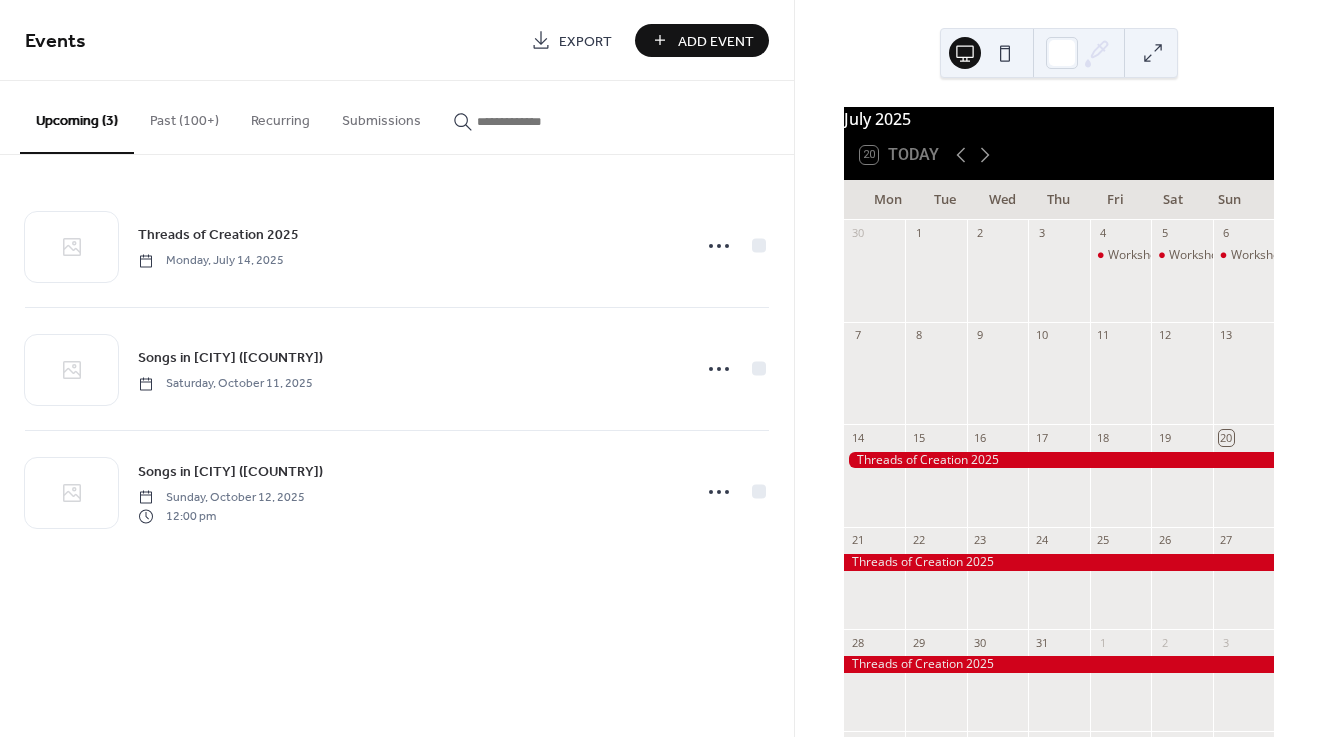 scroll, scrollTop: 0, scrollLeft: 0, axis: both 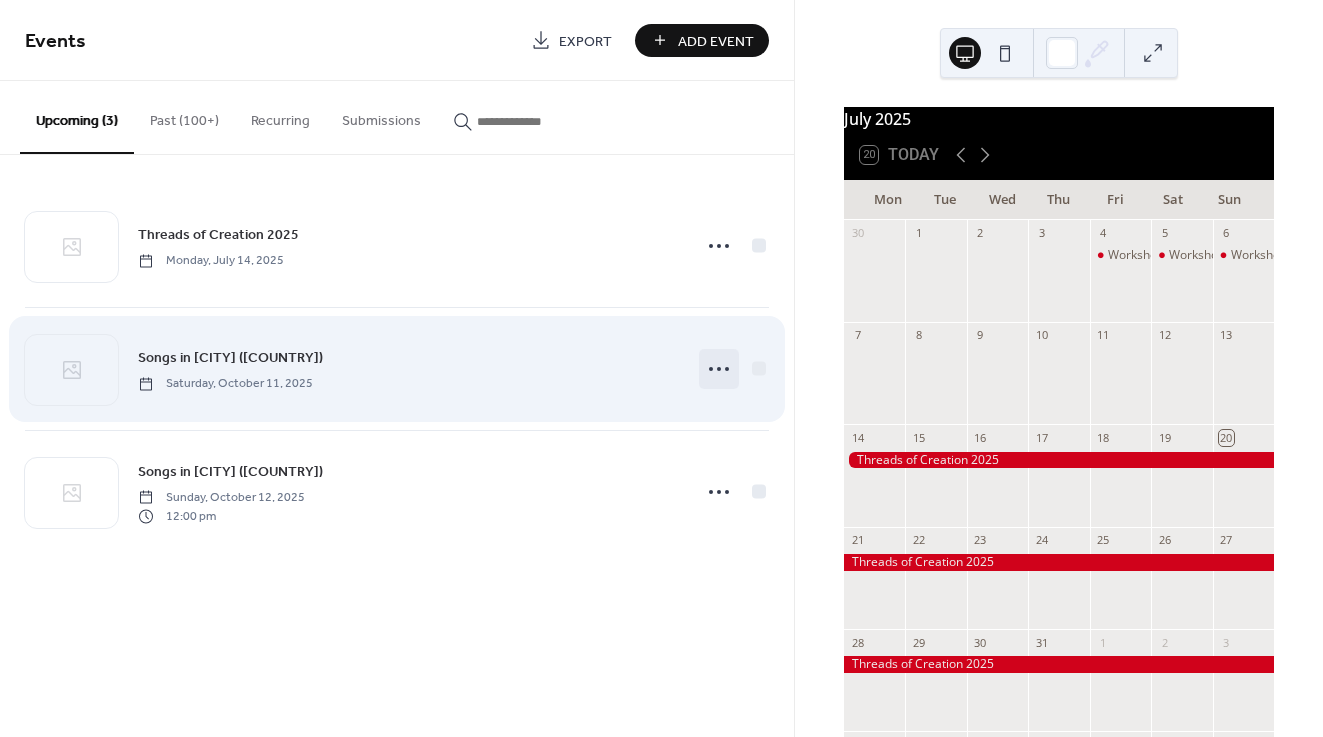 click 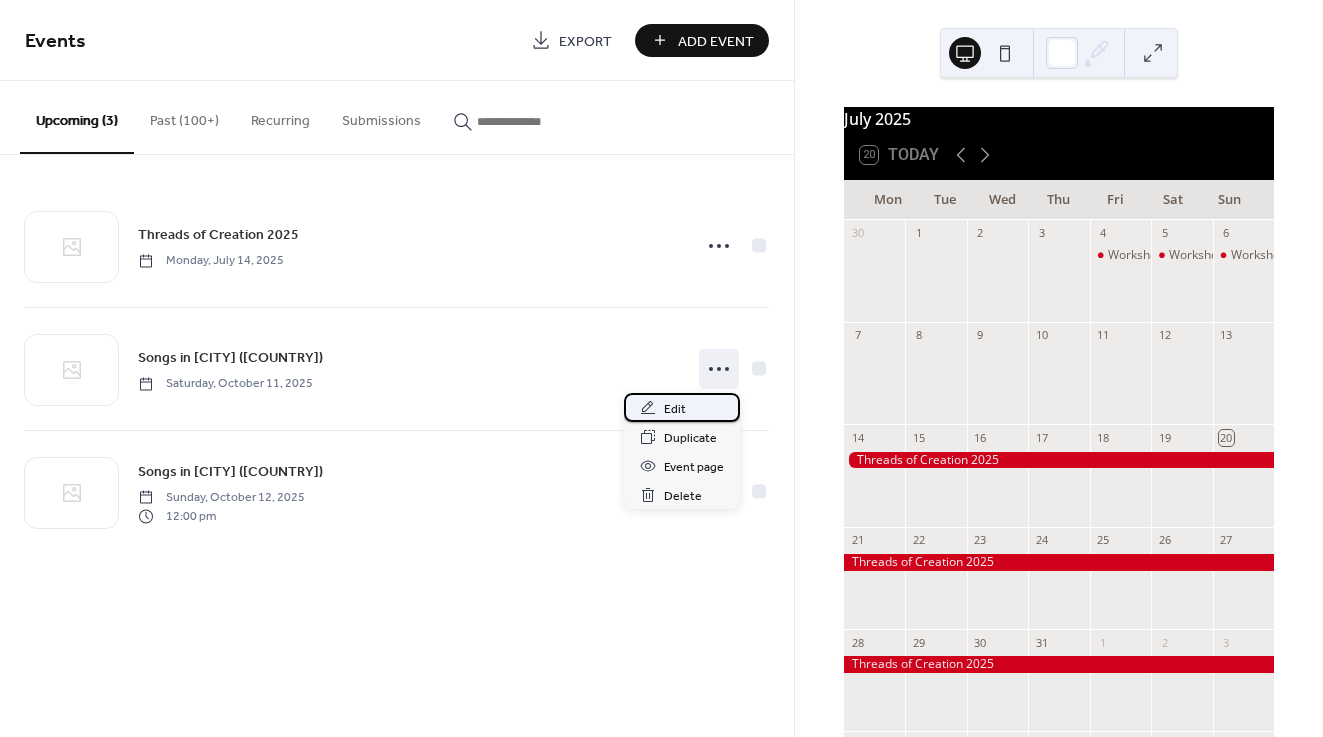 click on "Edit" at bounding box center [675, 409] 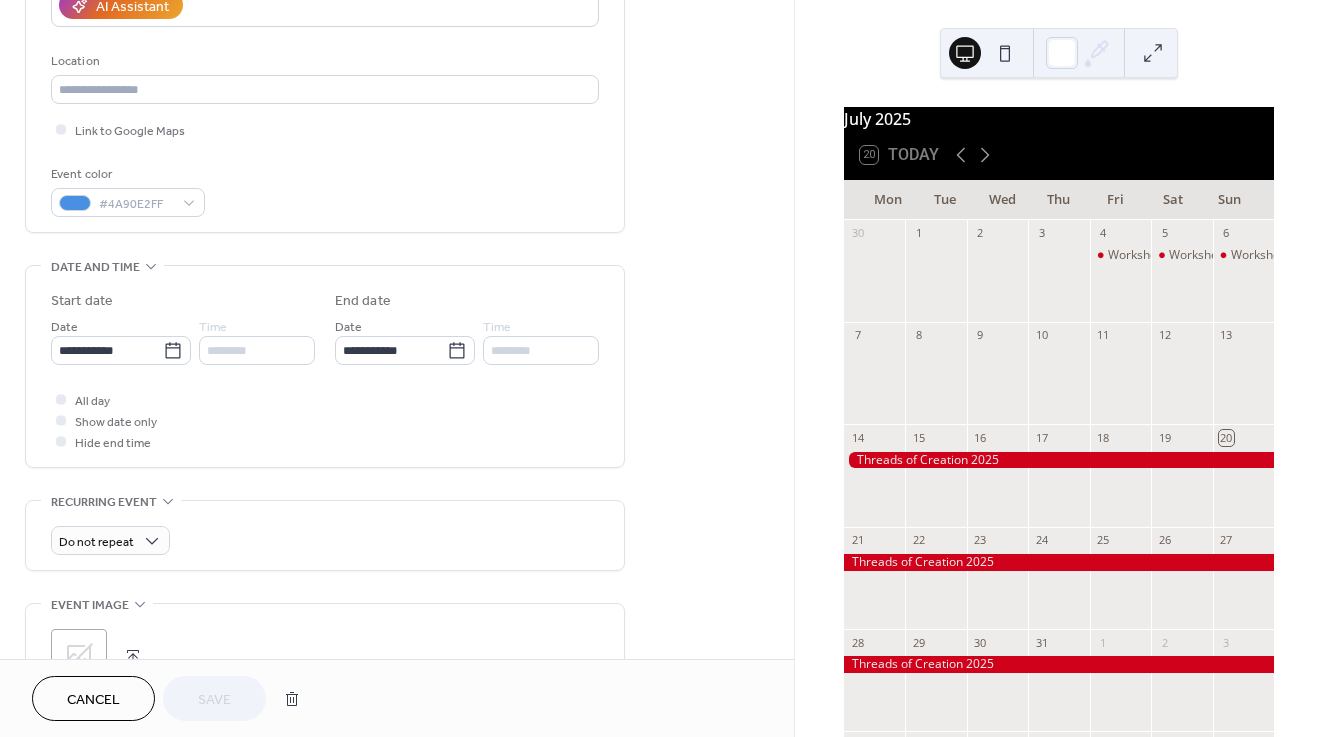 scroll, scrollTop: 387, scrollLeft: 0, axis: vertical 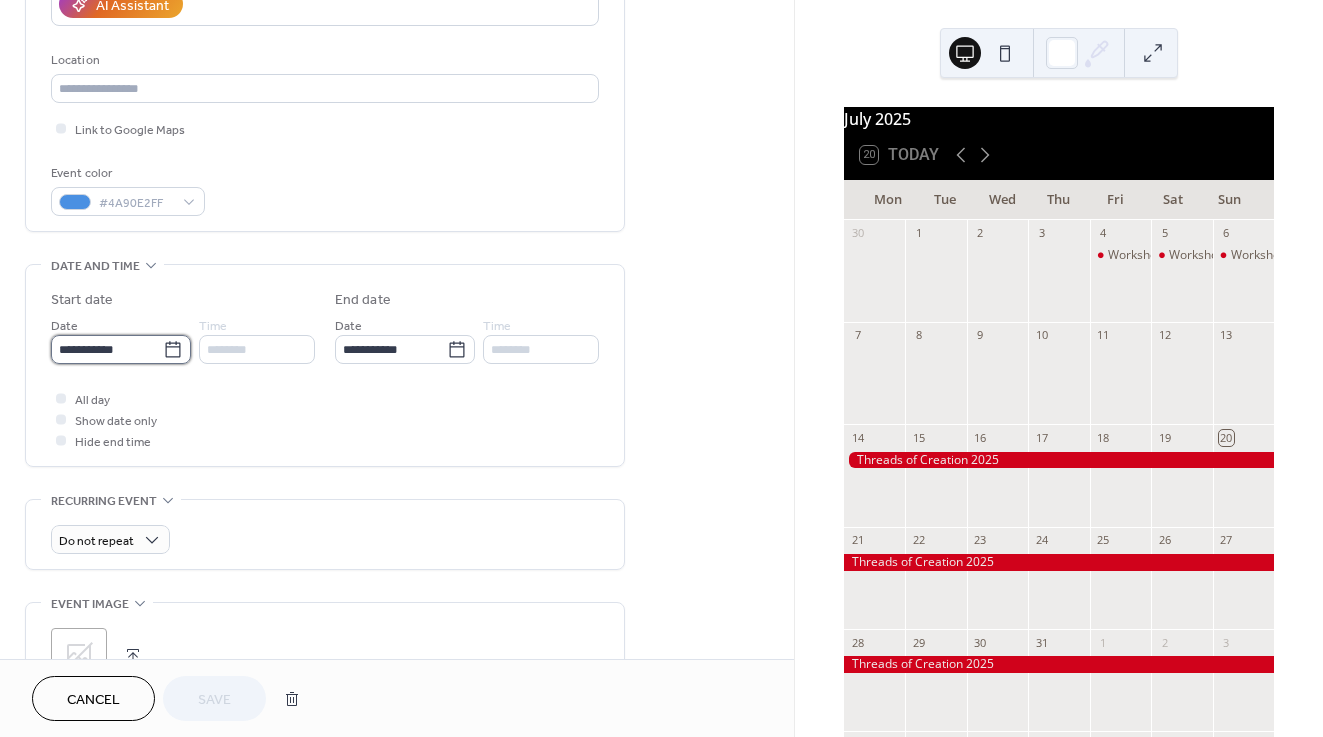 click on "**********" at bounding box center (107, 349) 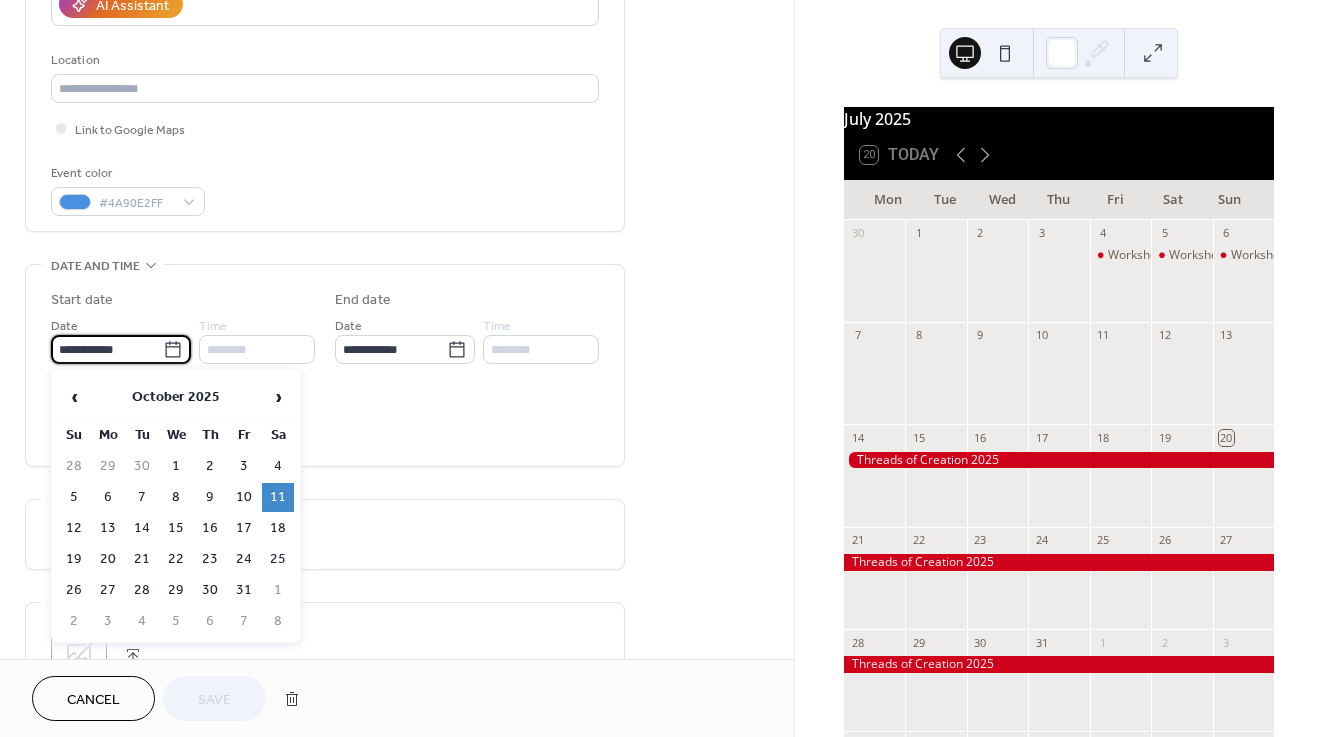 click on "All day Show date only Hide end time" at bounding box center [325, 419] 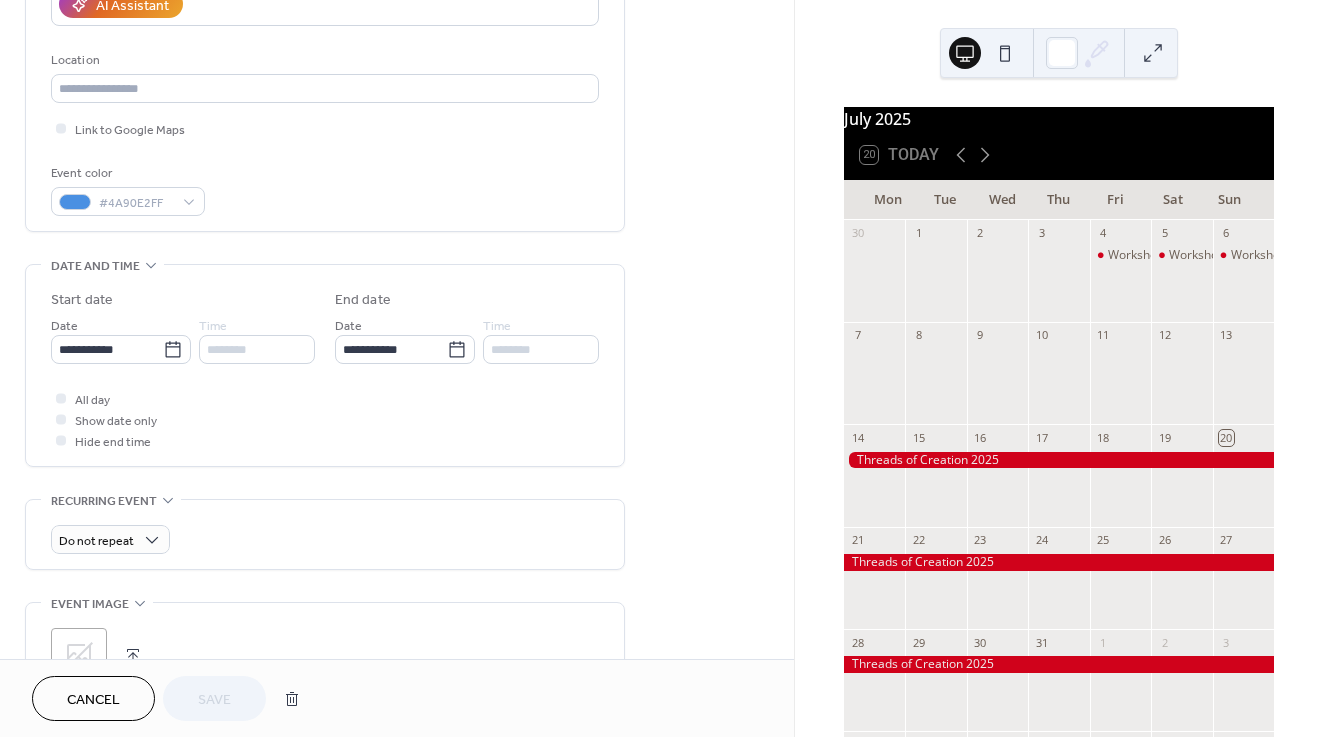 click on "********" at bounding box center (257, 349) 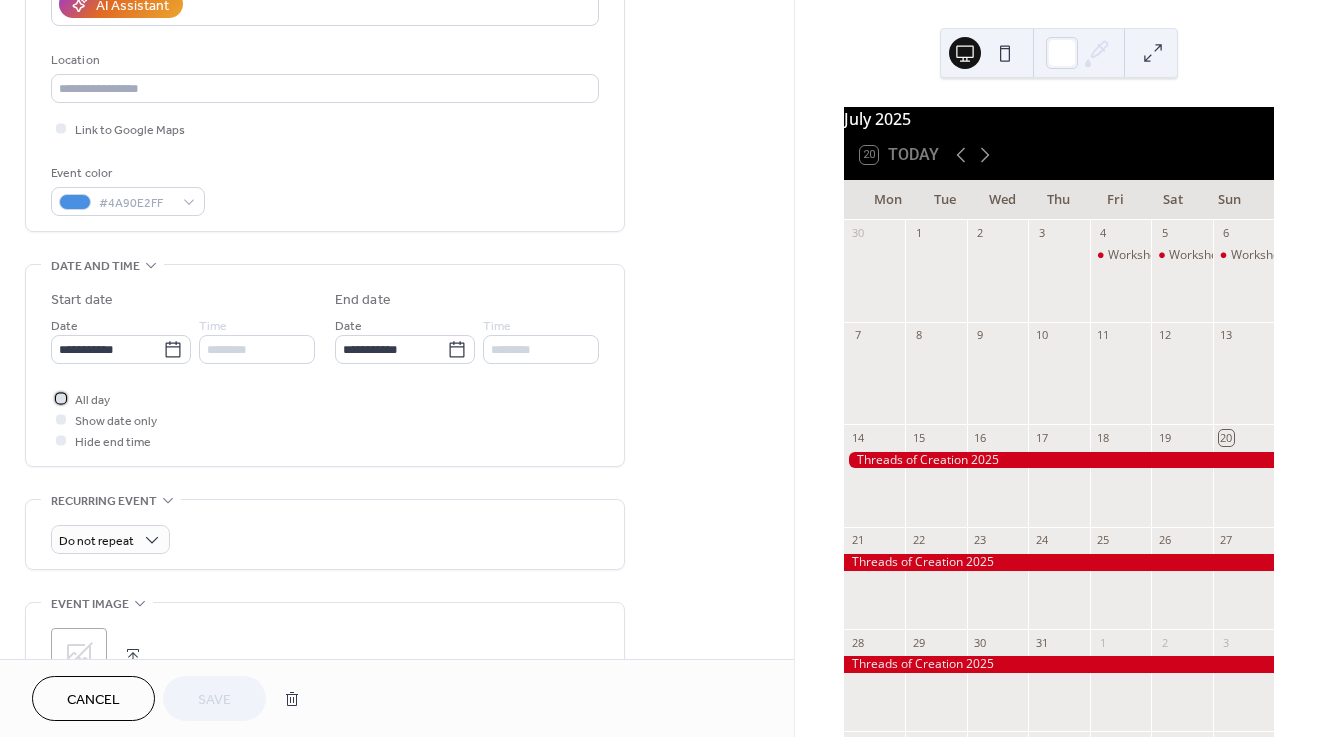 click at bounding box center [61, 398] 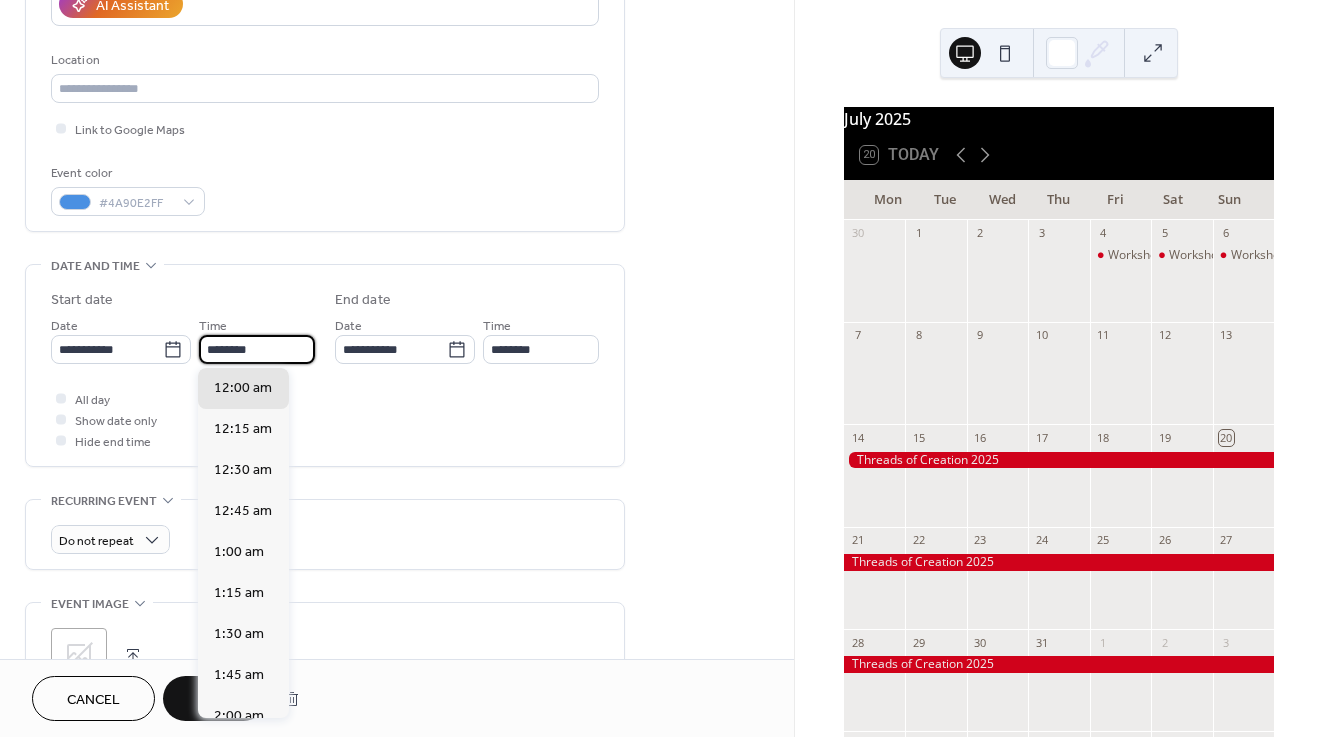 click on "********" at bounding box center [257, 349] 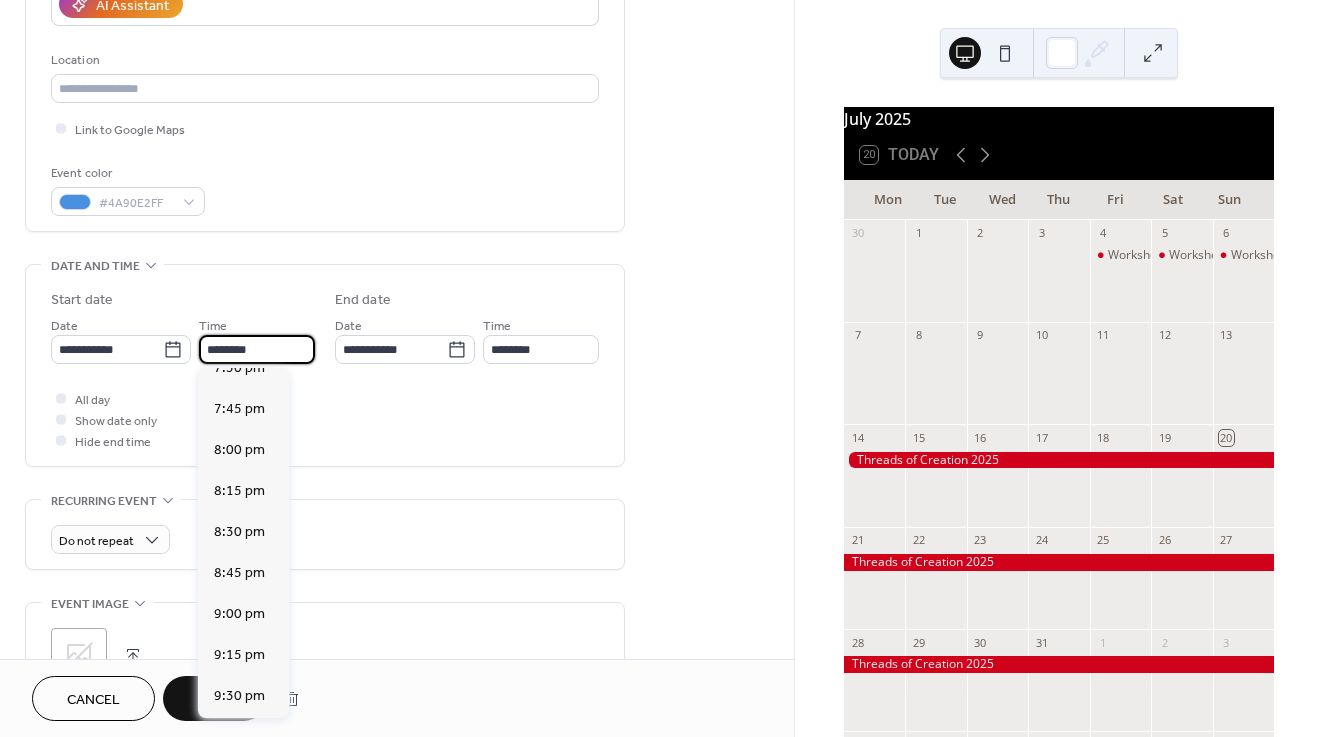 scroll, scrollTop: 3222, scrollLeft: 0, axis: vertical 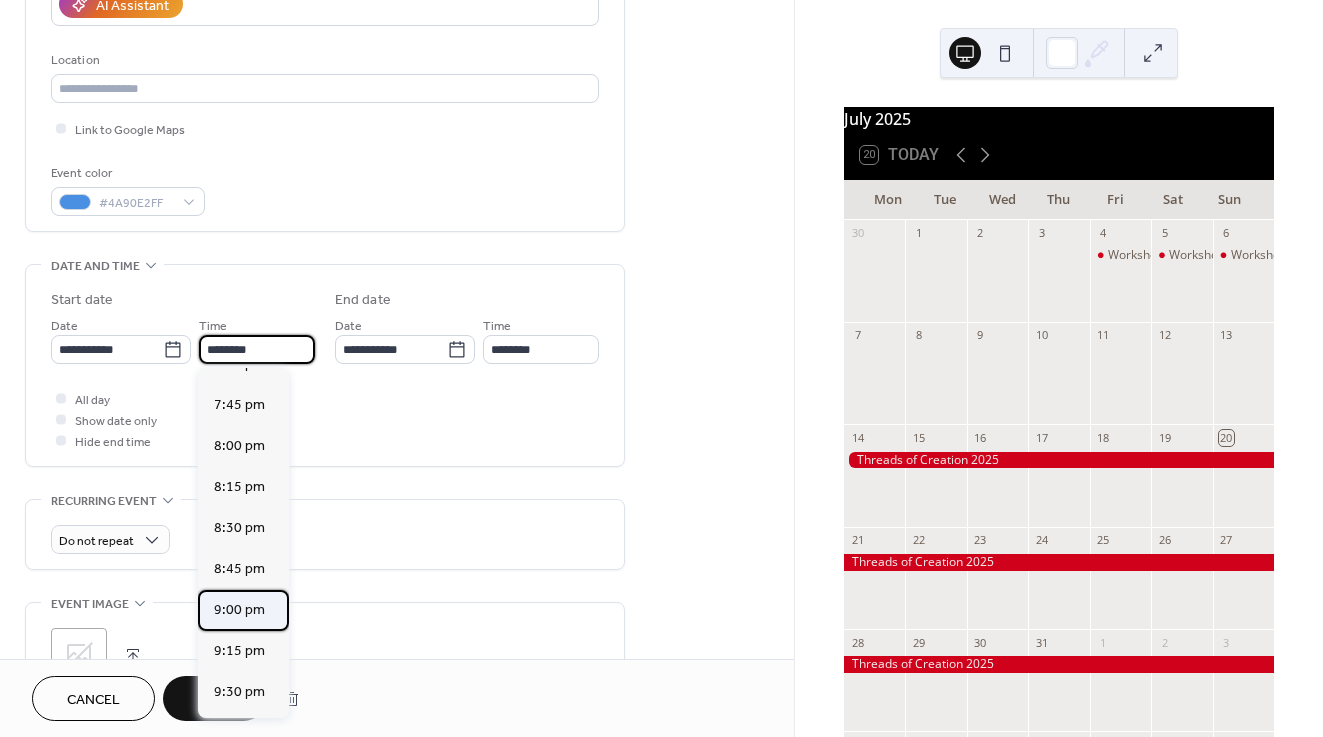click on "9:00 pm" at bounding box center (239, 610) 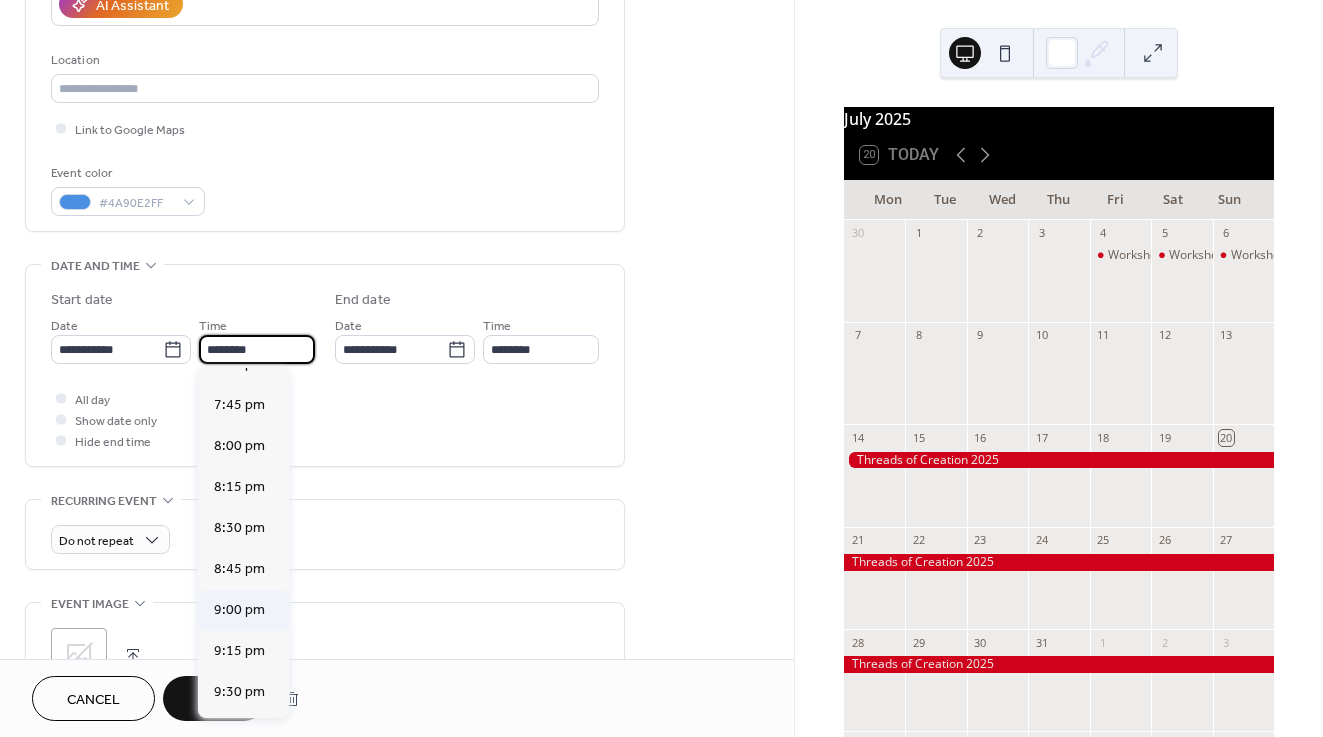 type on "*******" 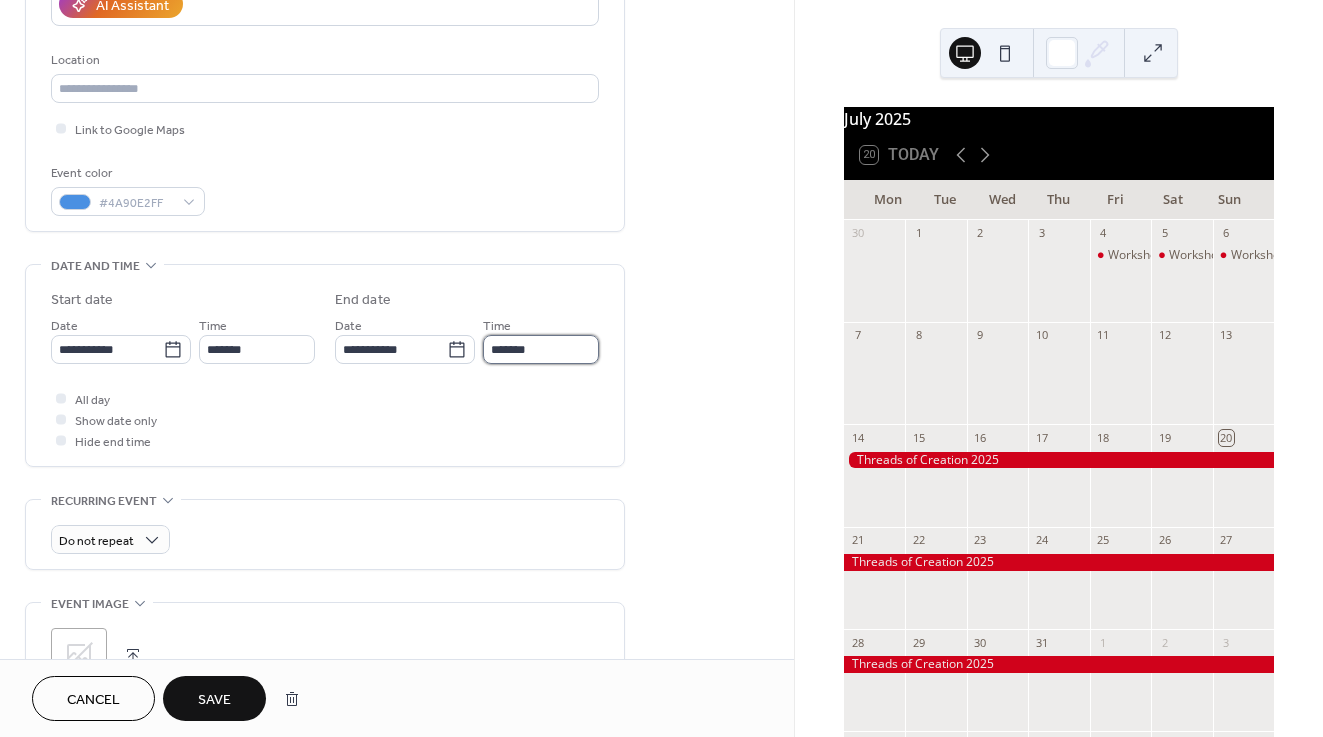 click on "*******" at bounding box center [541, 349] 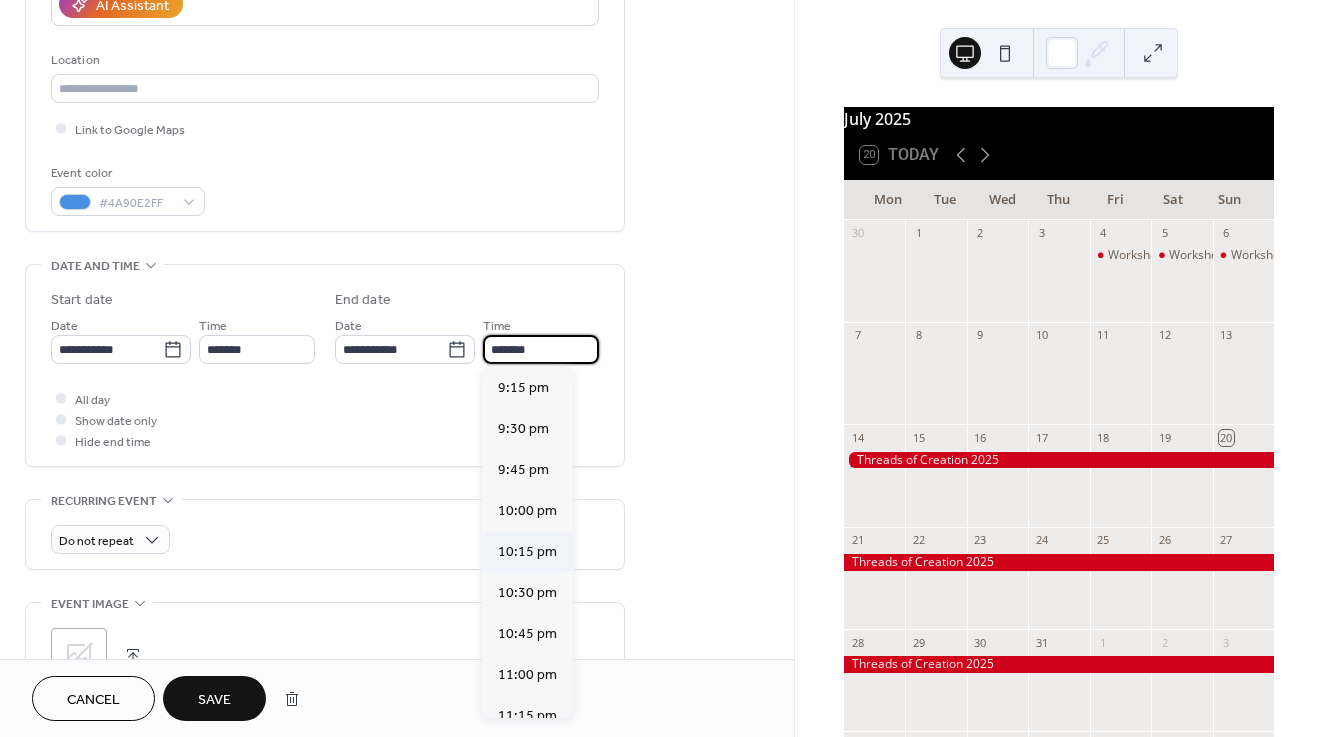scroll, scrollTop: 95, scrollLeft: 0, axis: vertical 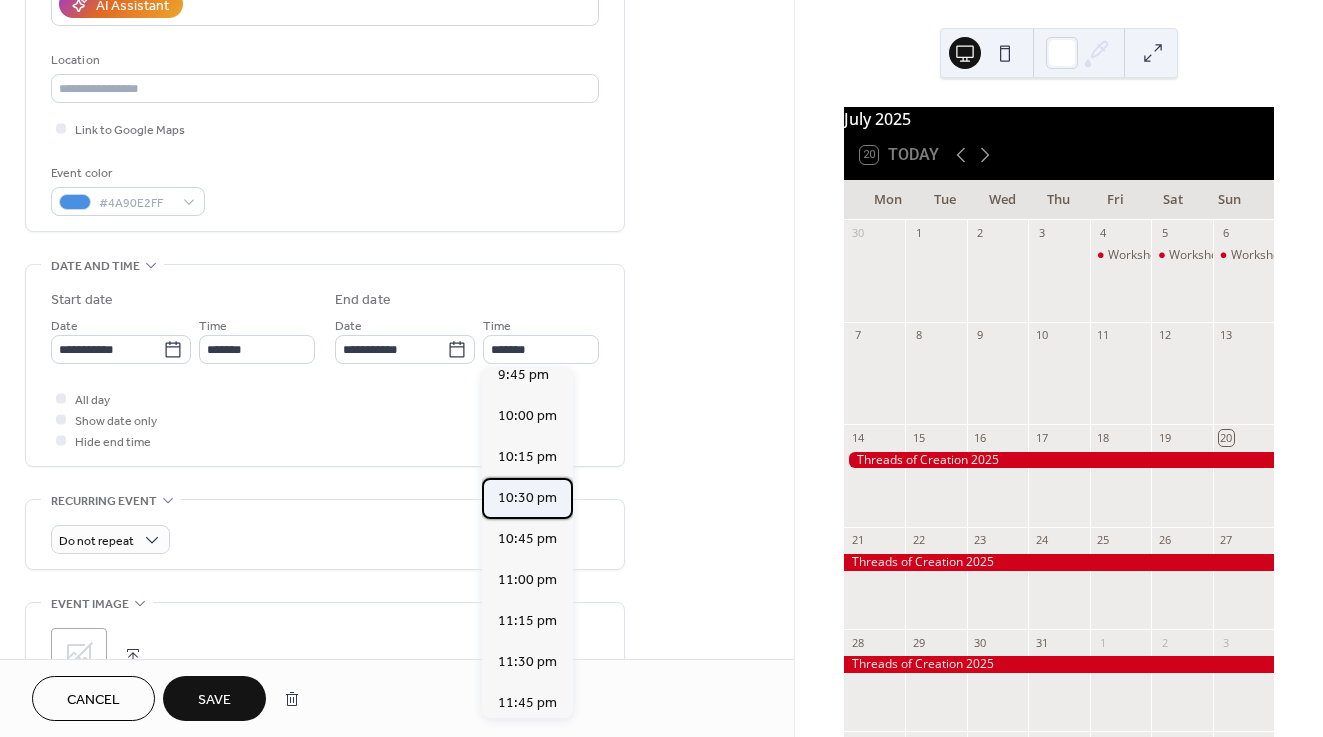 click on "10:30 pm" at bounding box center (527, 498) 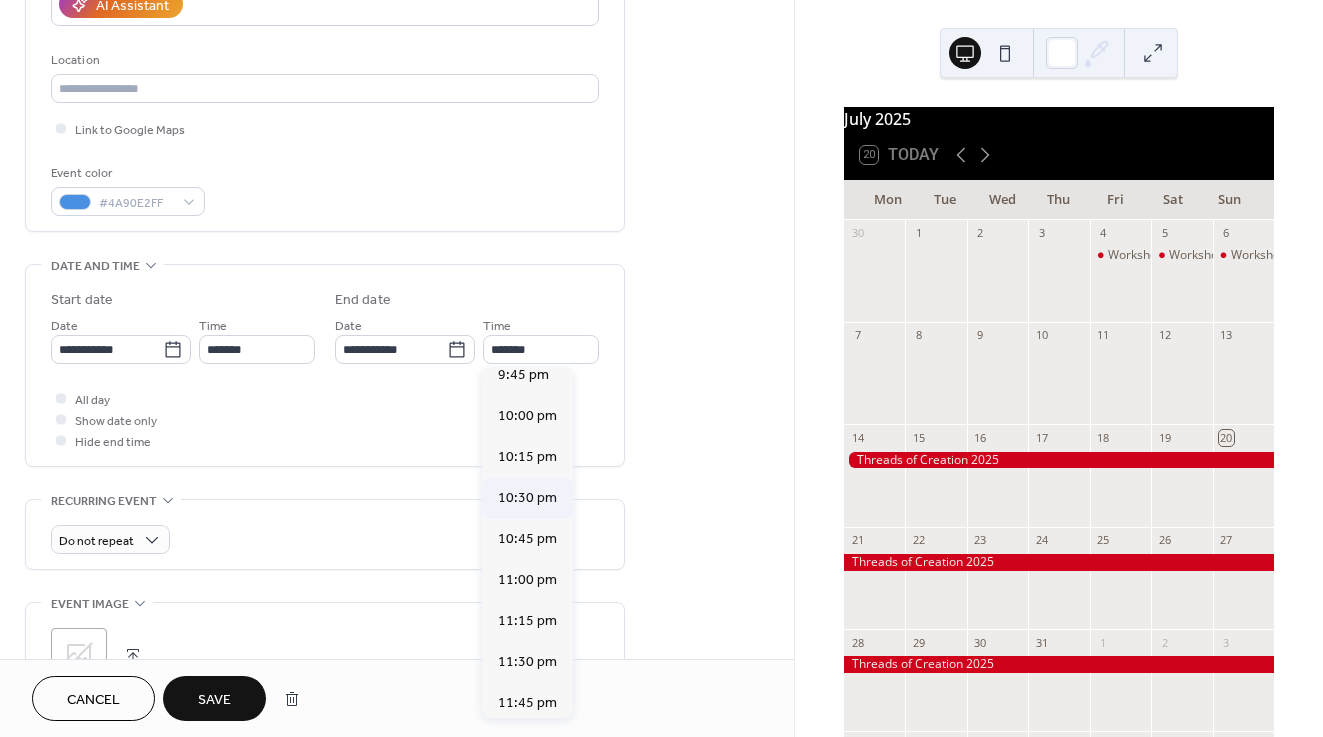 type on "********" 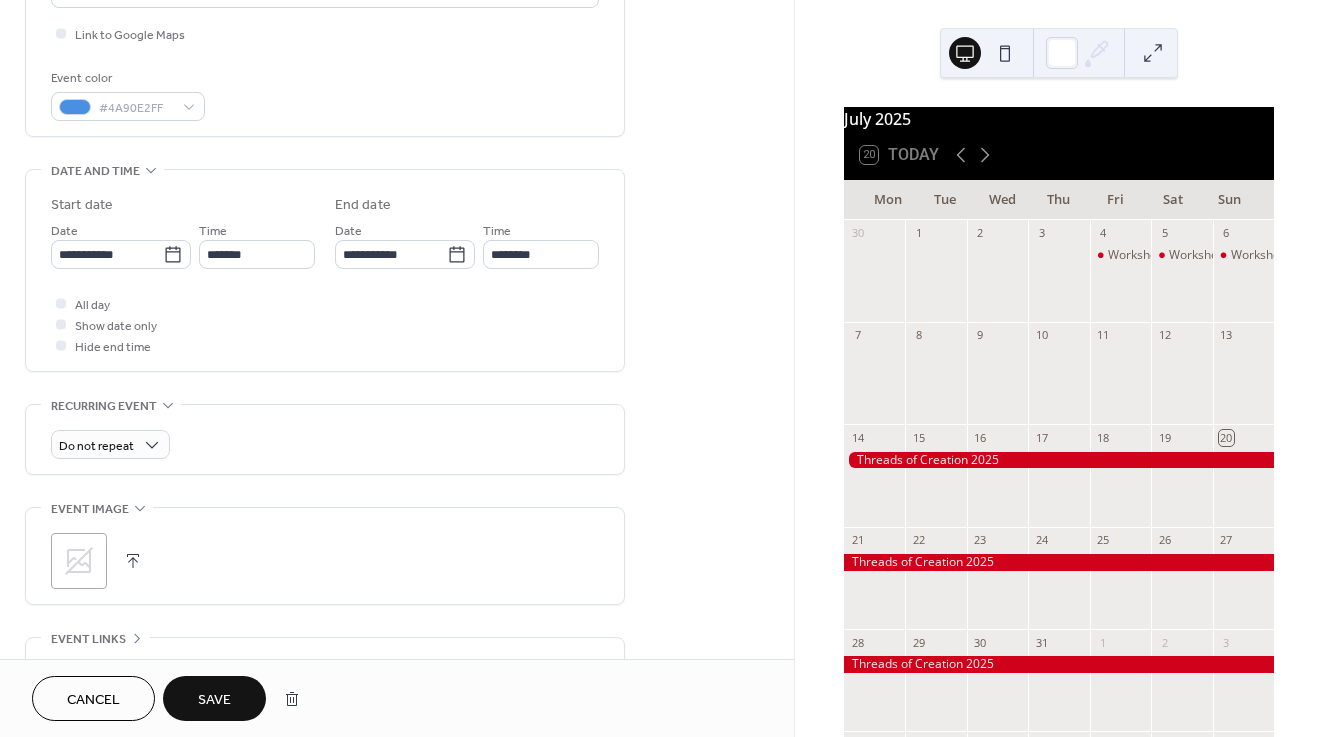 scroll, scrollTop: 504, scrollLeft: 0, axis: vertical 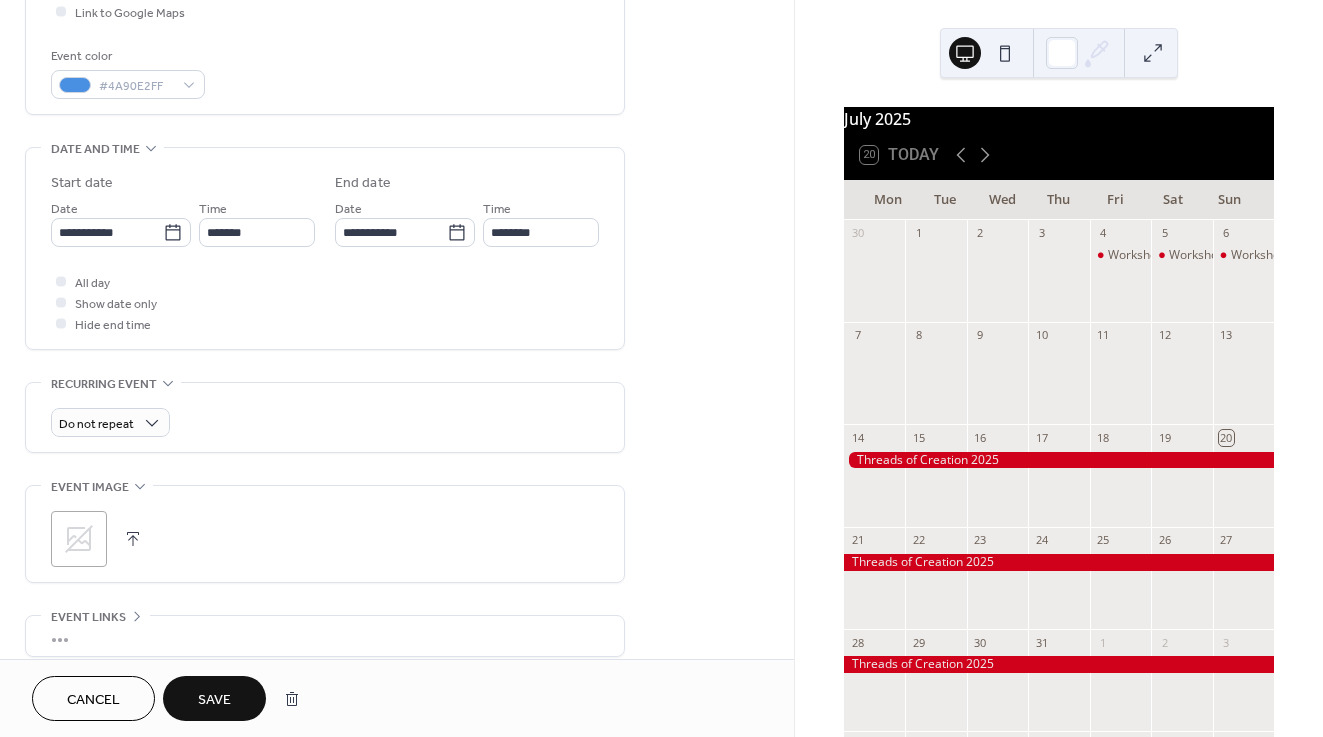 click on "Save" at bounding box center (214, 698) 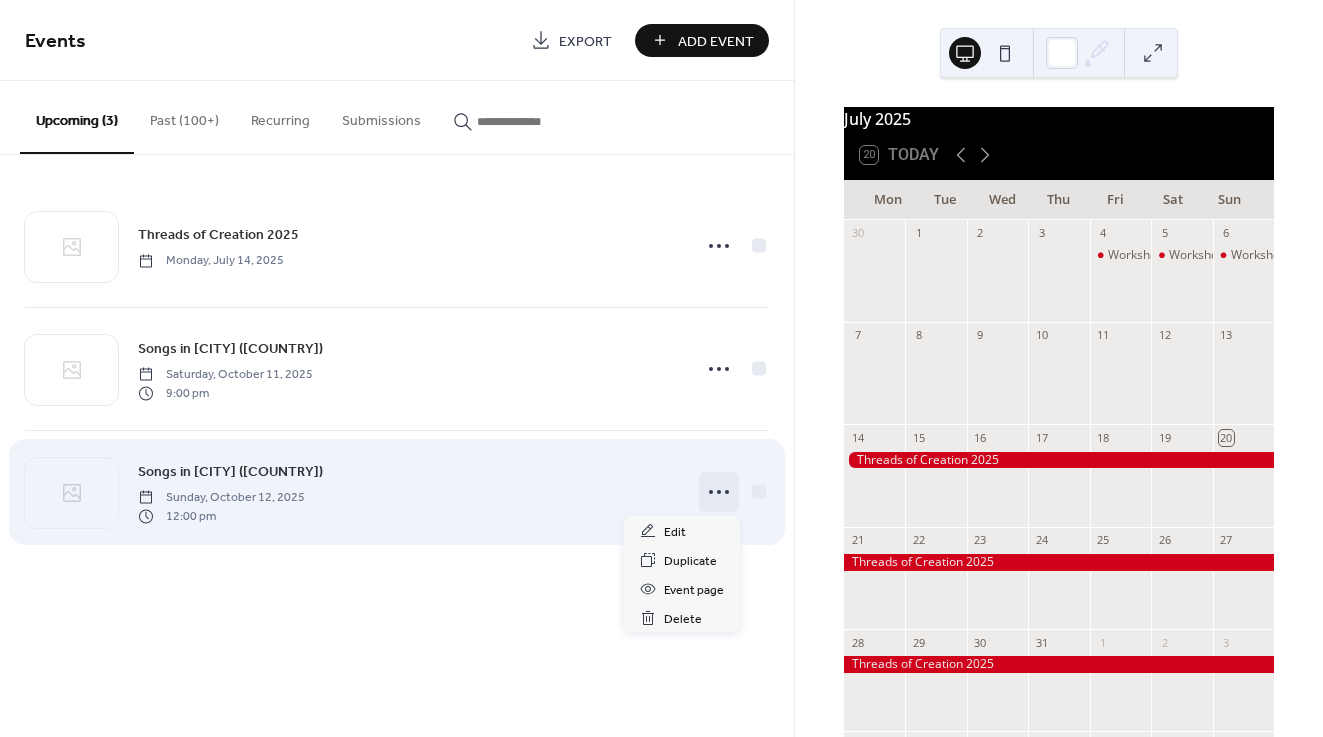 click 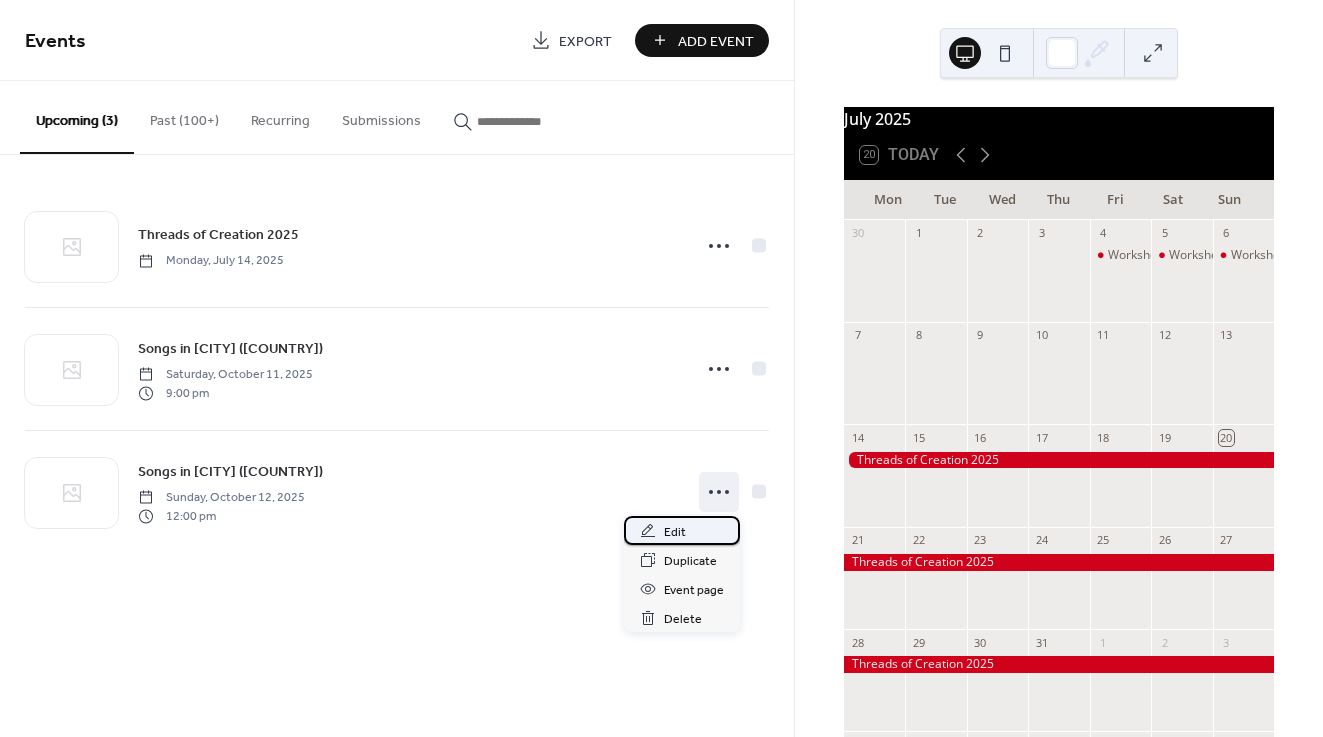 click on "Edit" at bounding box center [675, 532] 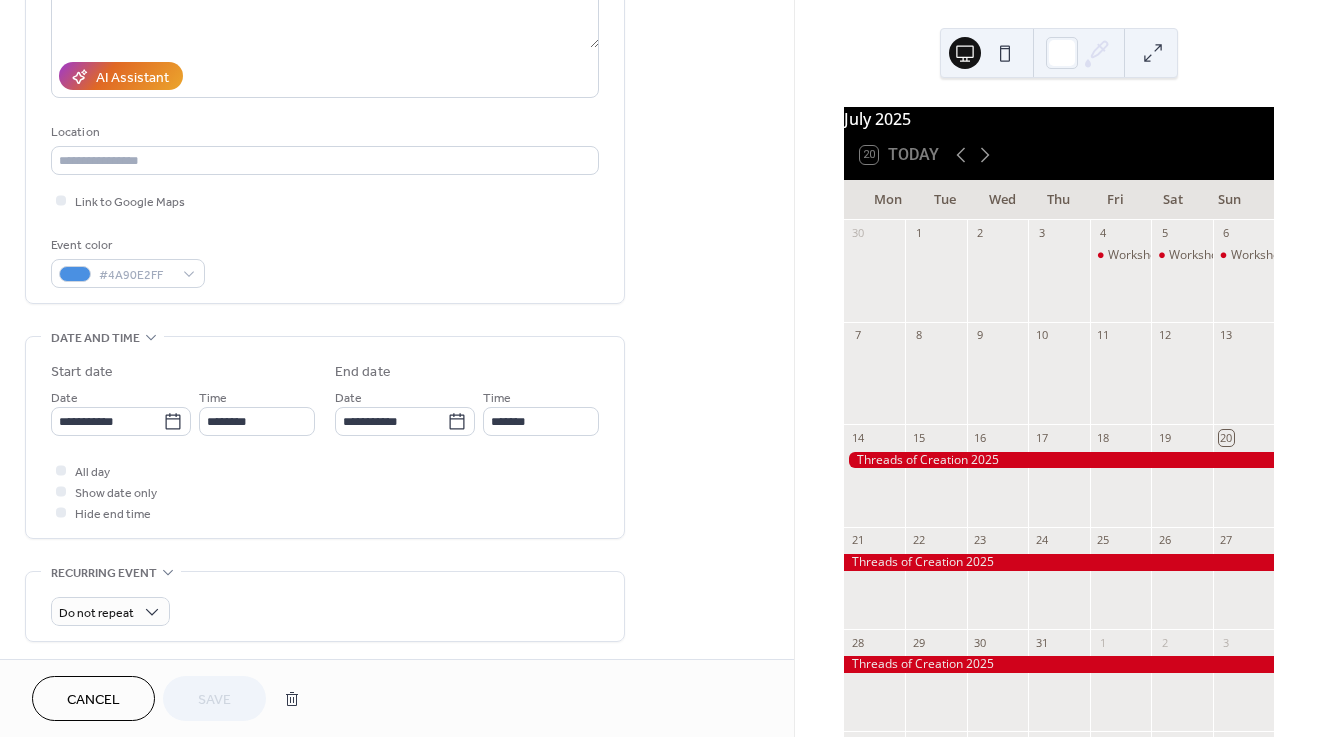 scroll, scrollTop: 316, scrollLeft: 0, axis: vertical 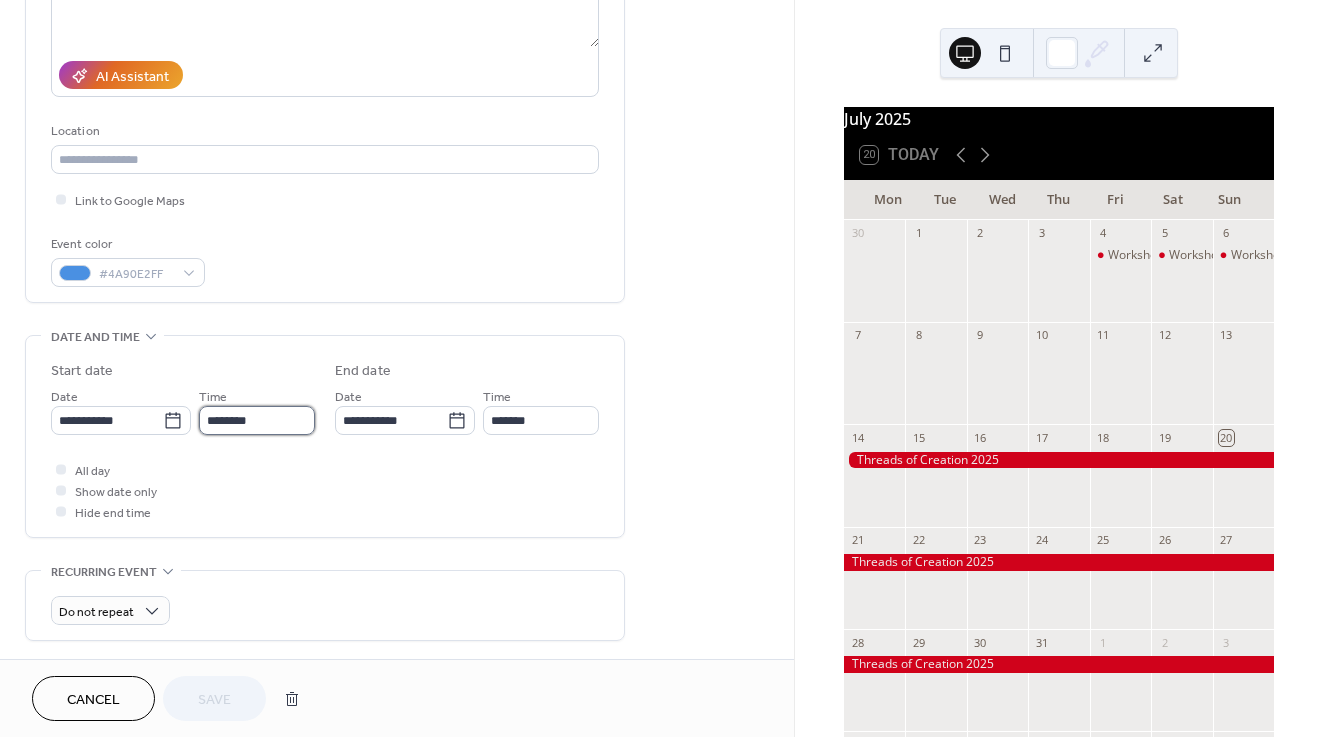 click on "********" at bounding box center [257, 420] 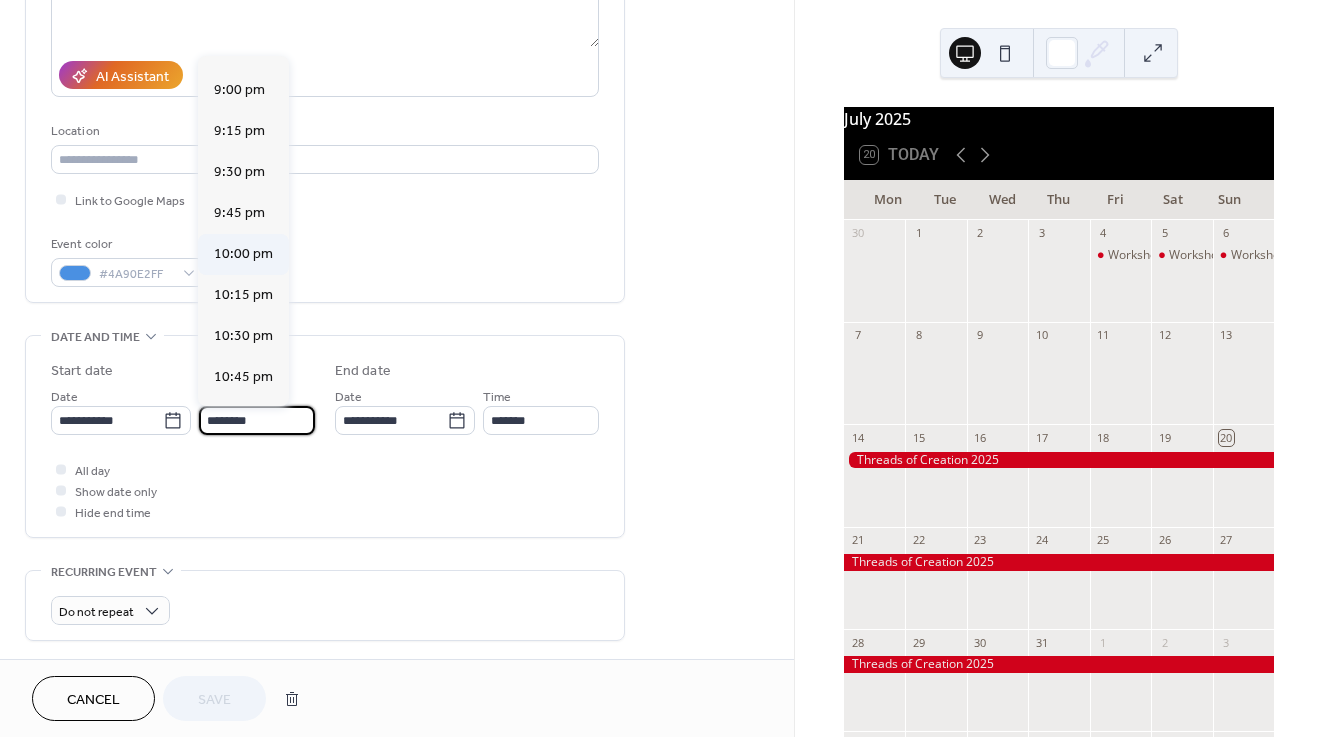 scroll, scrollTop: 3387, scrollLeft: 0, axis: vertical 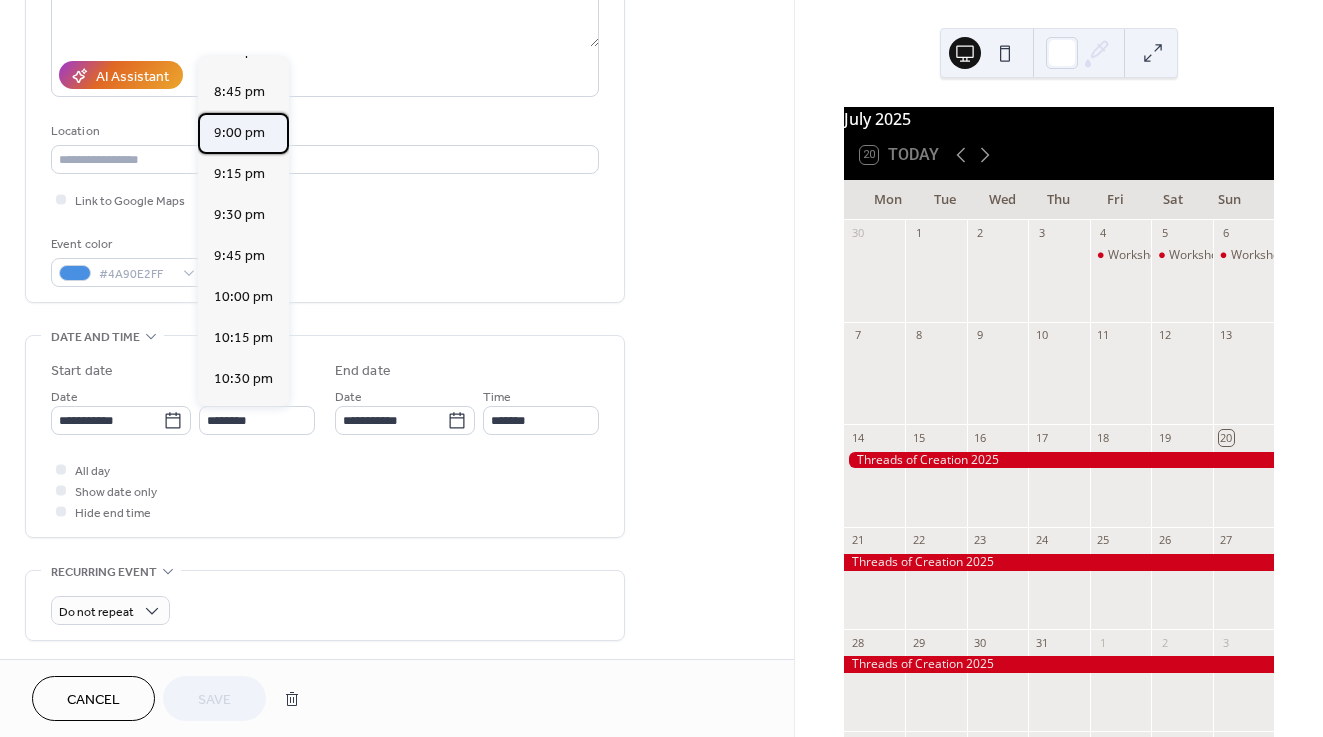 click on "9:00 pm" at bounding box center (239, 133) 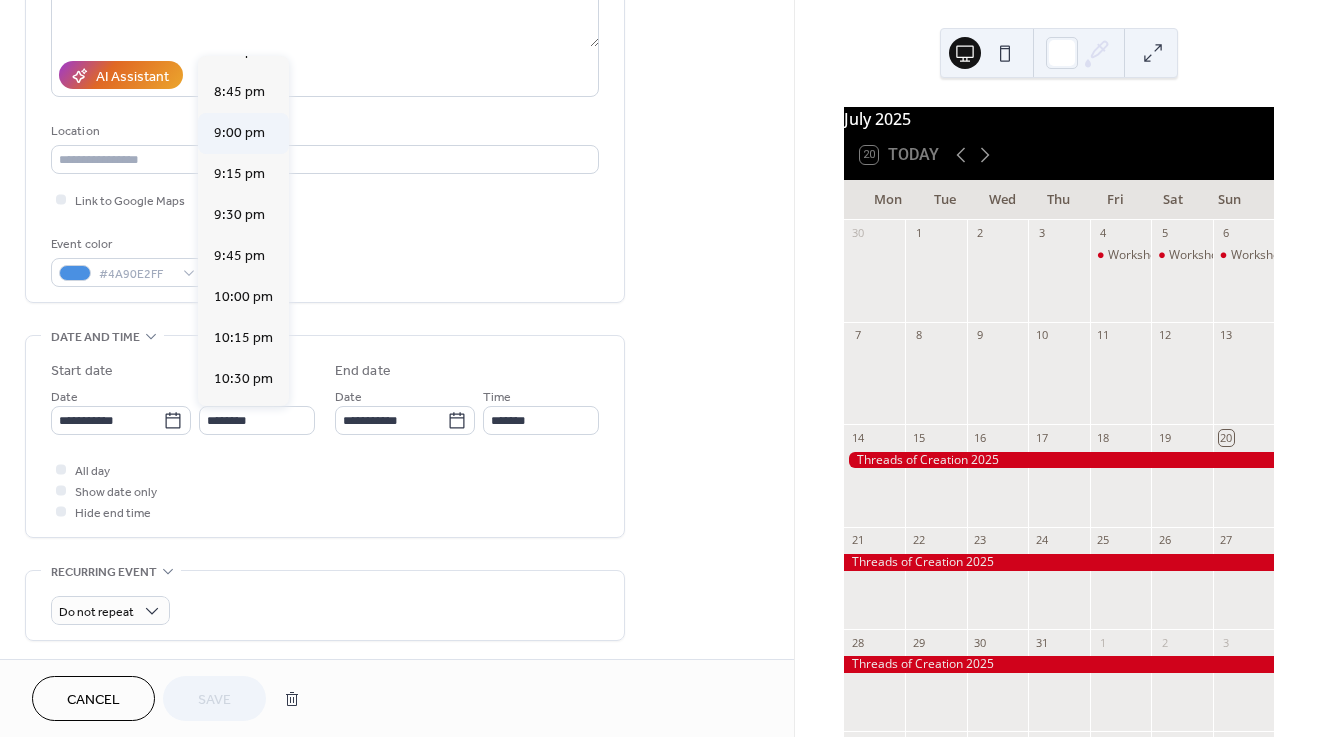 type on "*******" 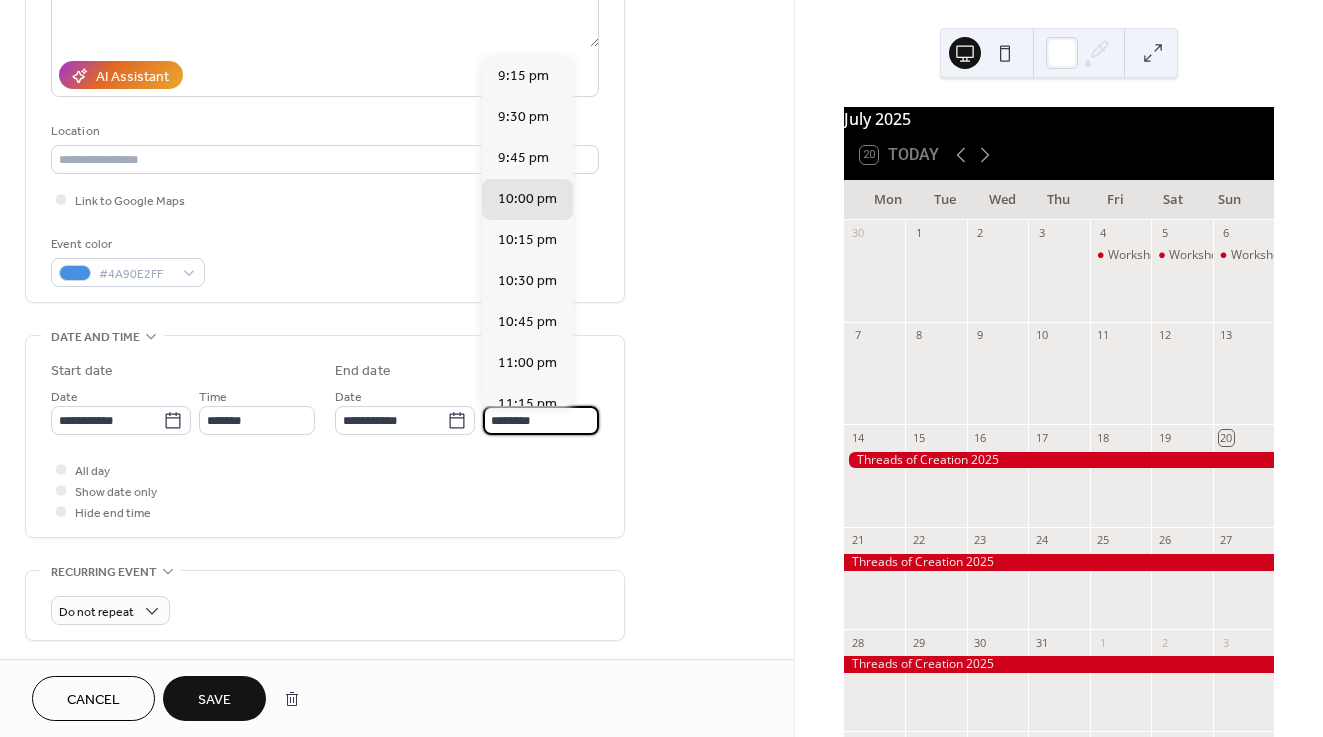 click on "********" at bounding box center (541, 420) 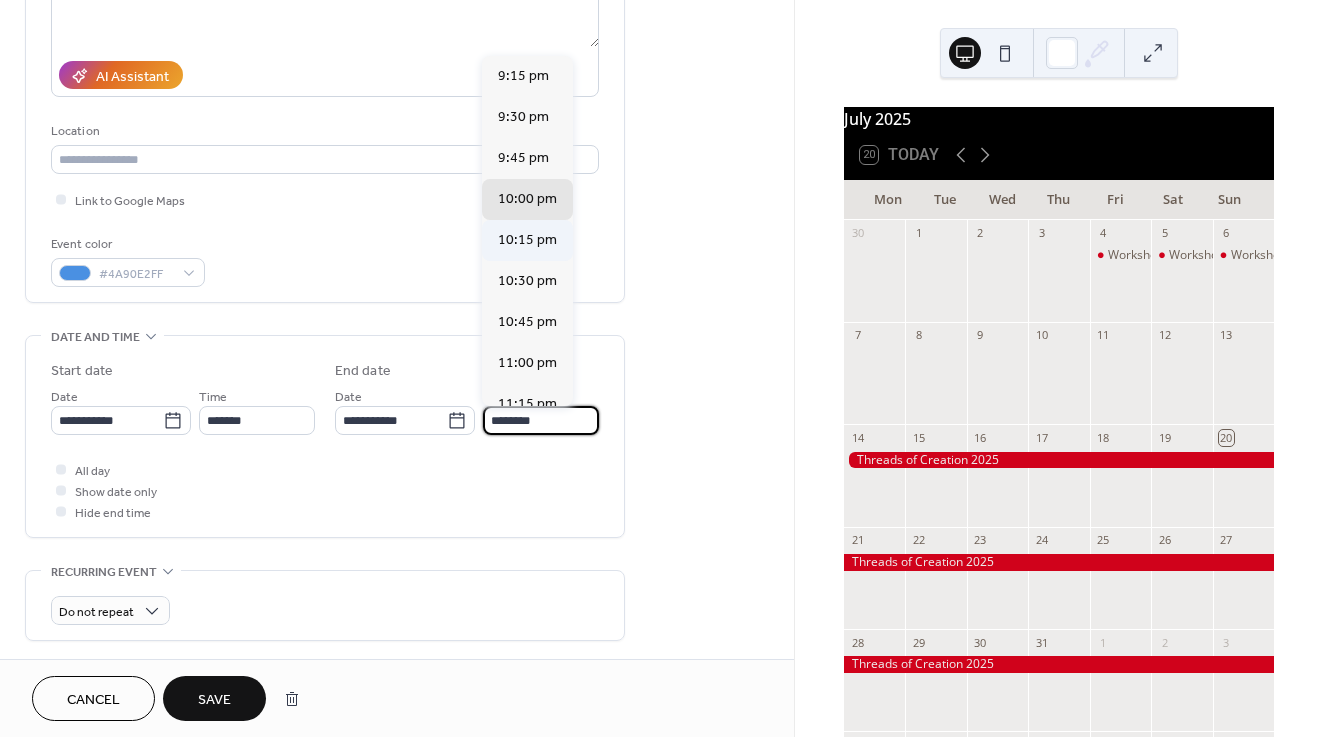 scroll, scrollTop: 95, scrollLeft: 0, axis: vertical 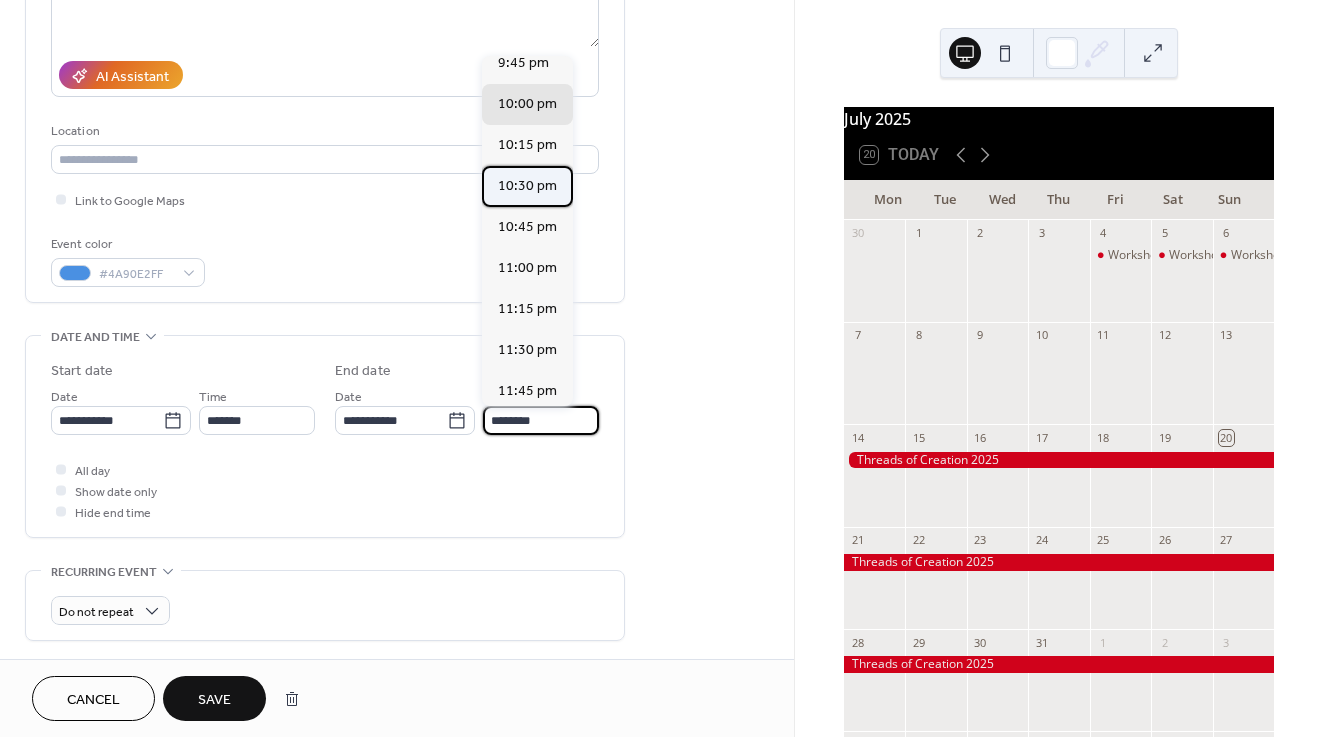 click on "10:30 pm" at bounding box center (527, 186) 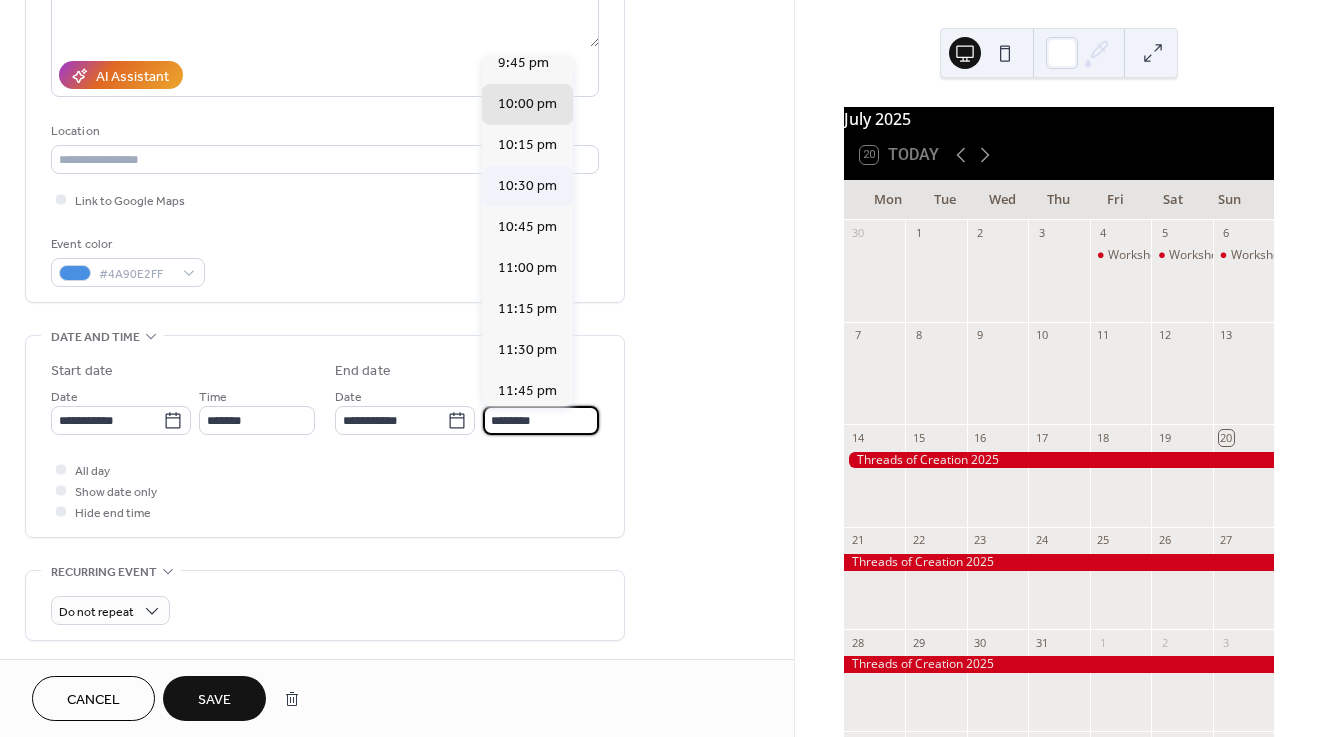 type on "********" 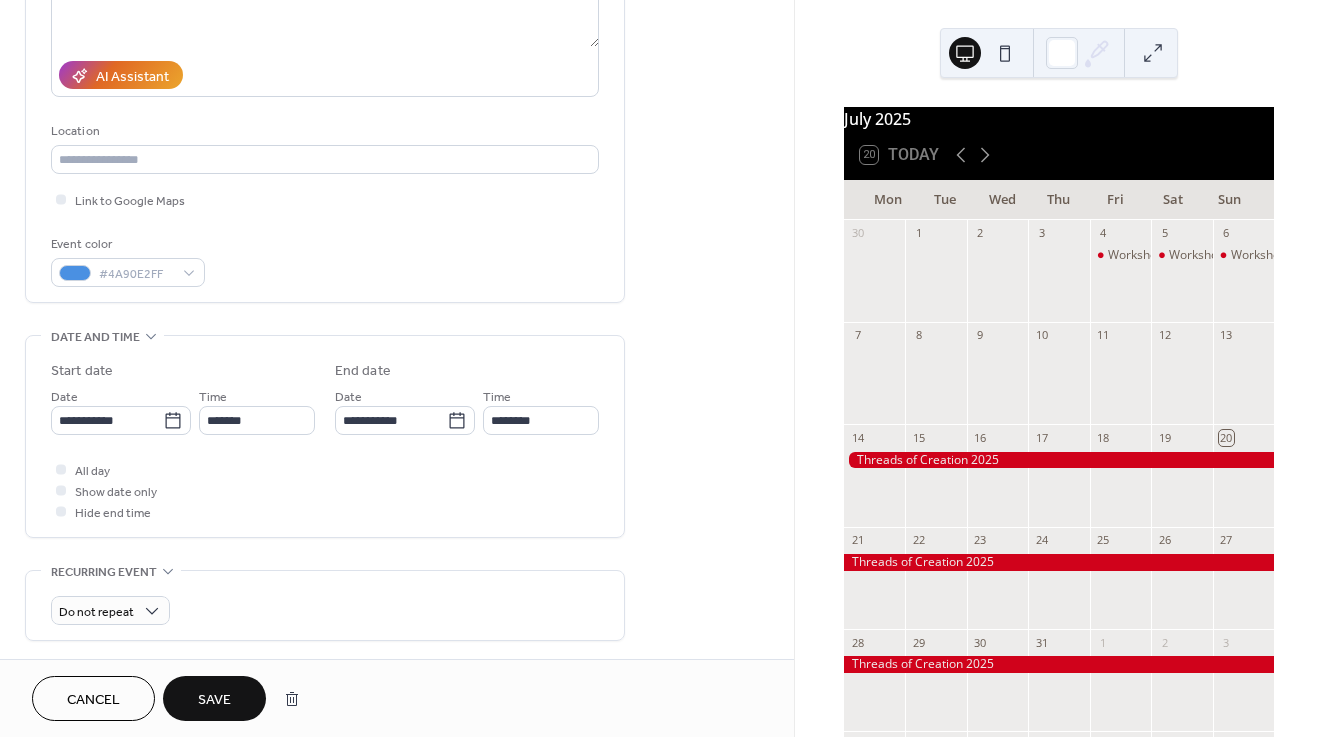 click on "Save" at bounding box center [214, 700] 